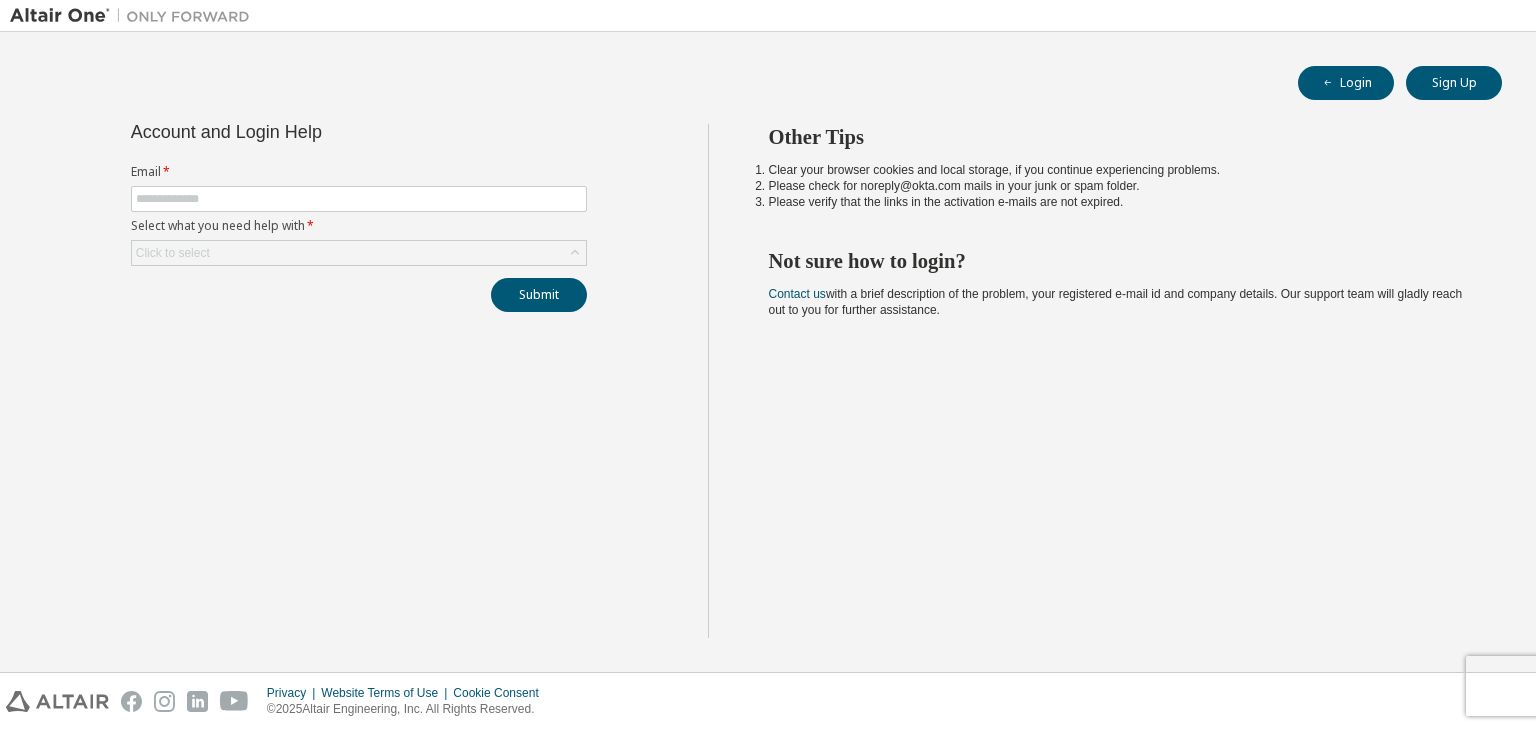 scroll, scrollTop: 0, scrollLeft: 0, axis: both 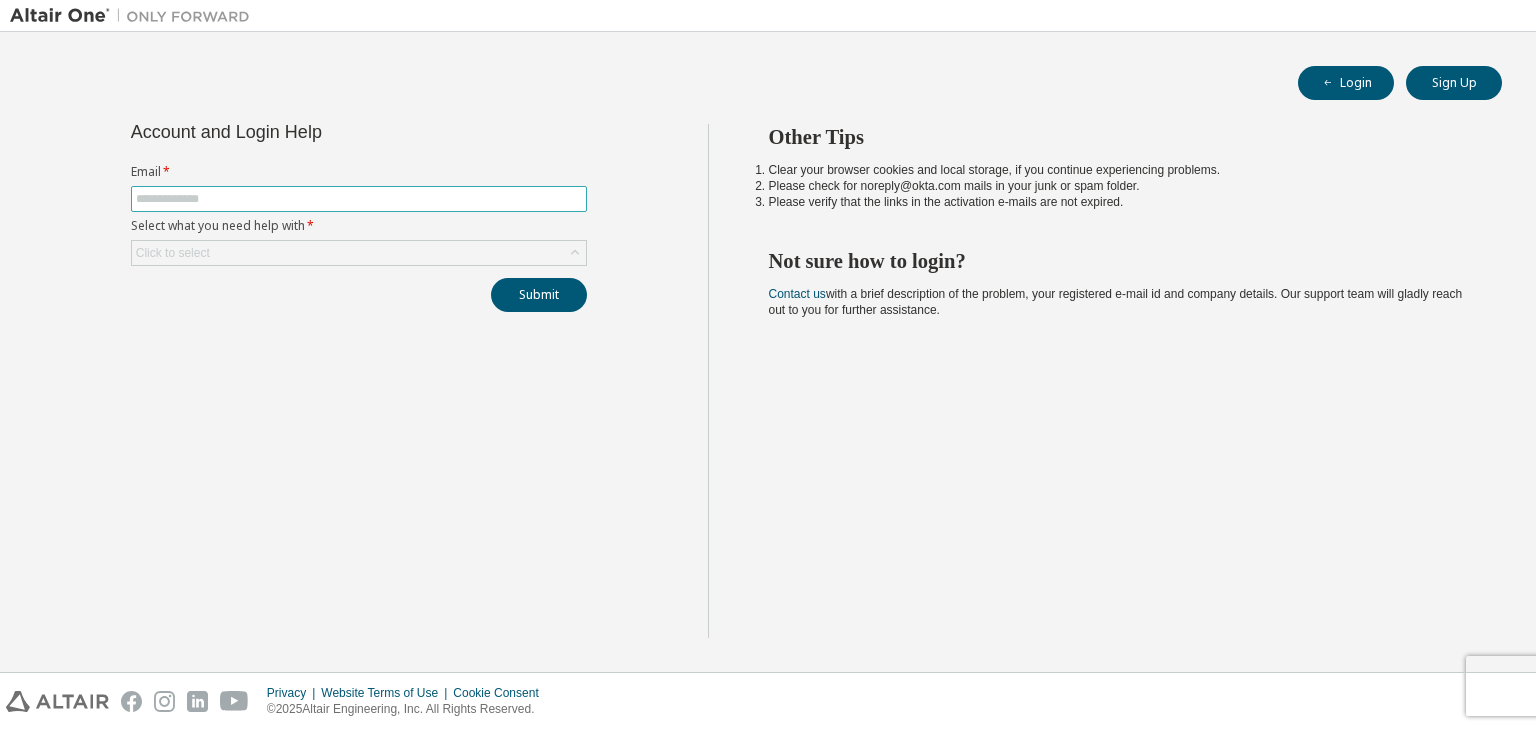 click at bounding box center [359, 199] 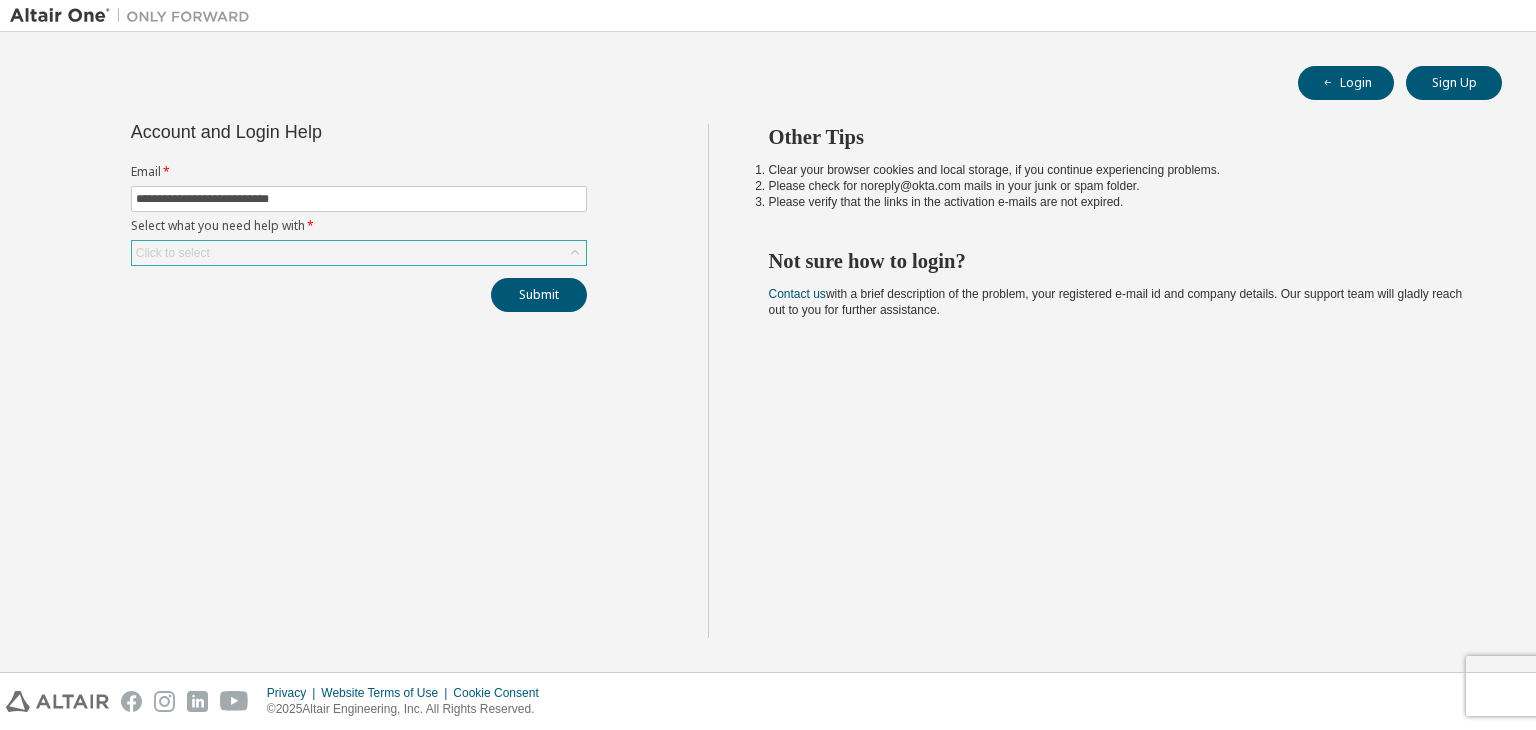 click on "Click to select" at bounding box center [359, 253] 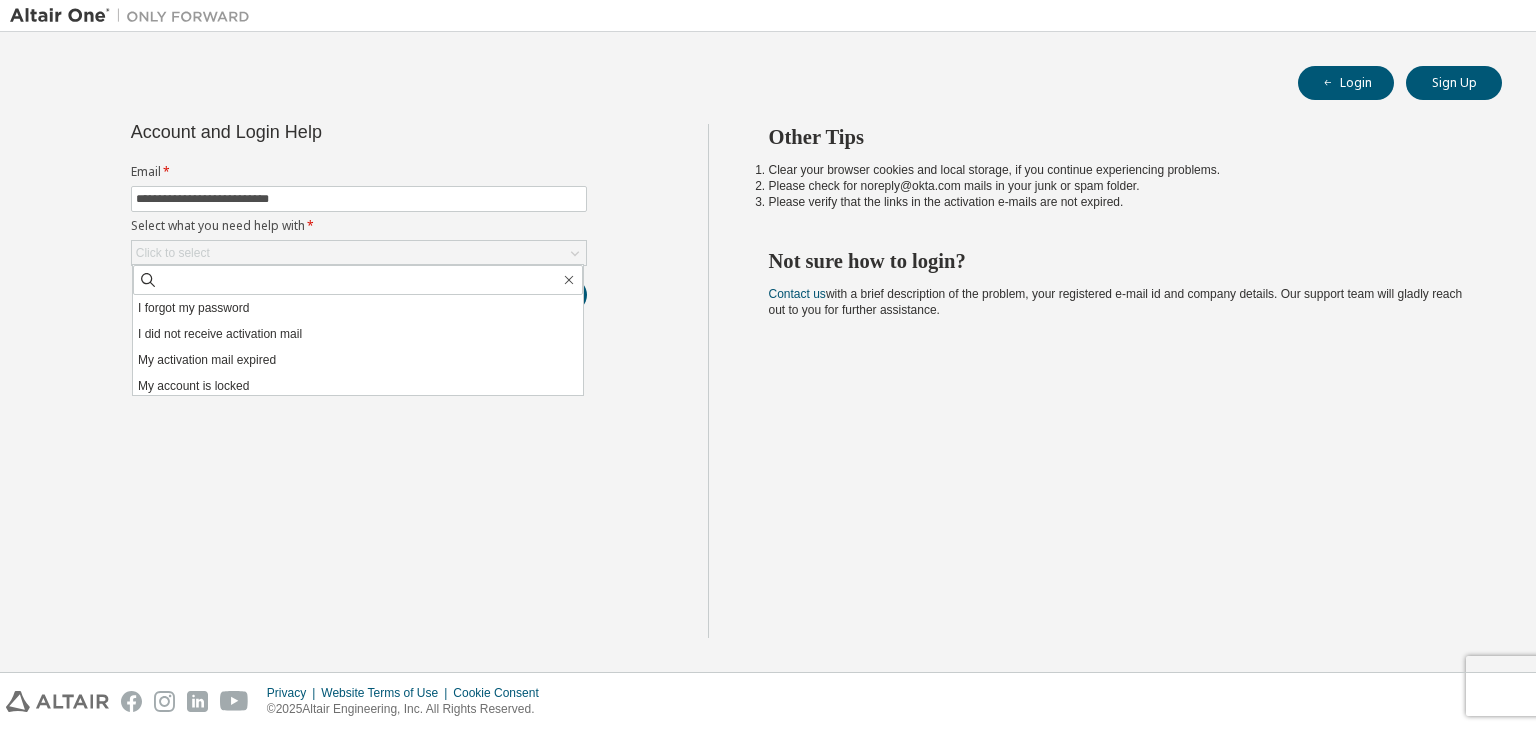 click on "**********" at bounding box center (359, 381) 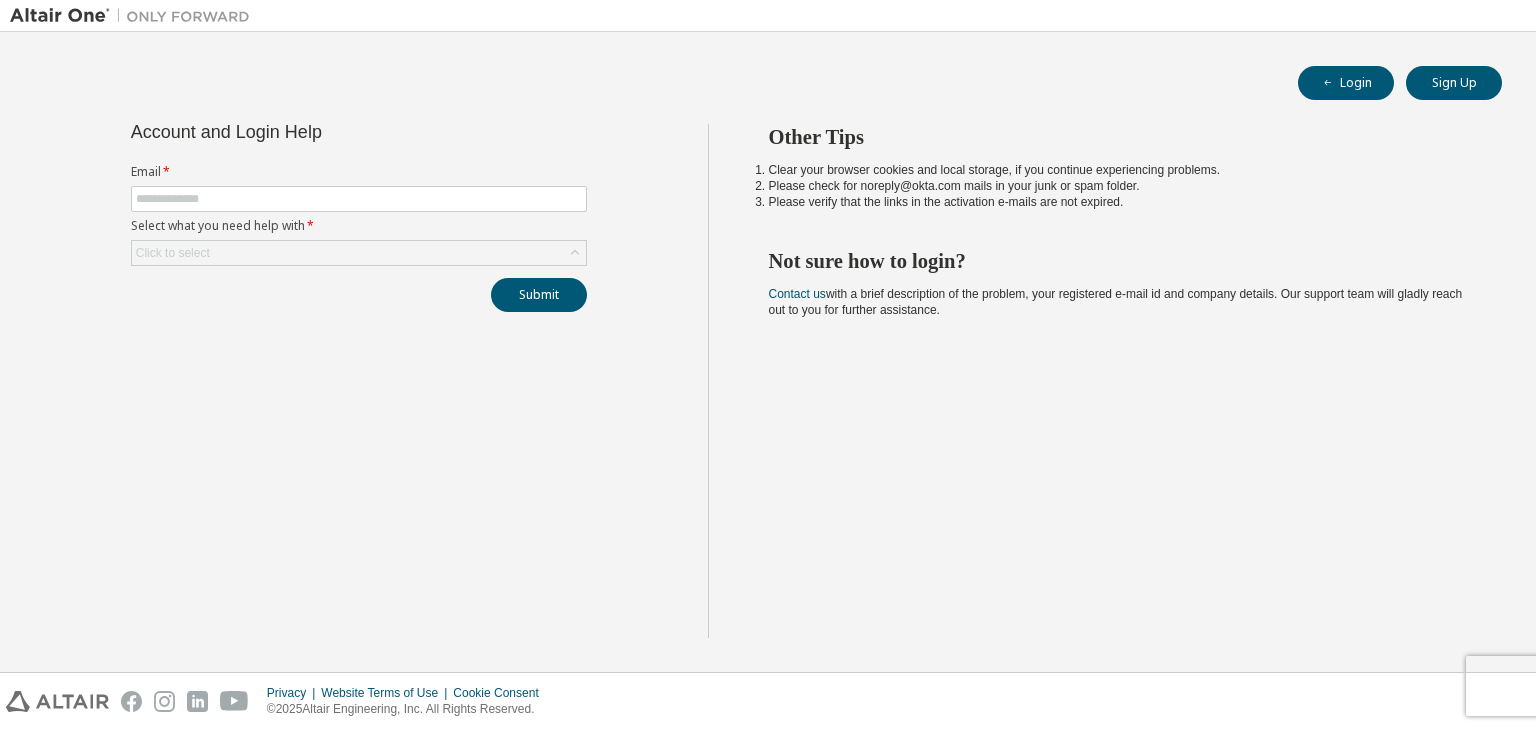 scroll, scrollTop: 0, scrollLeft: 0, axis: both 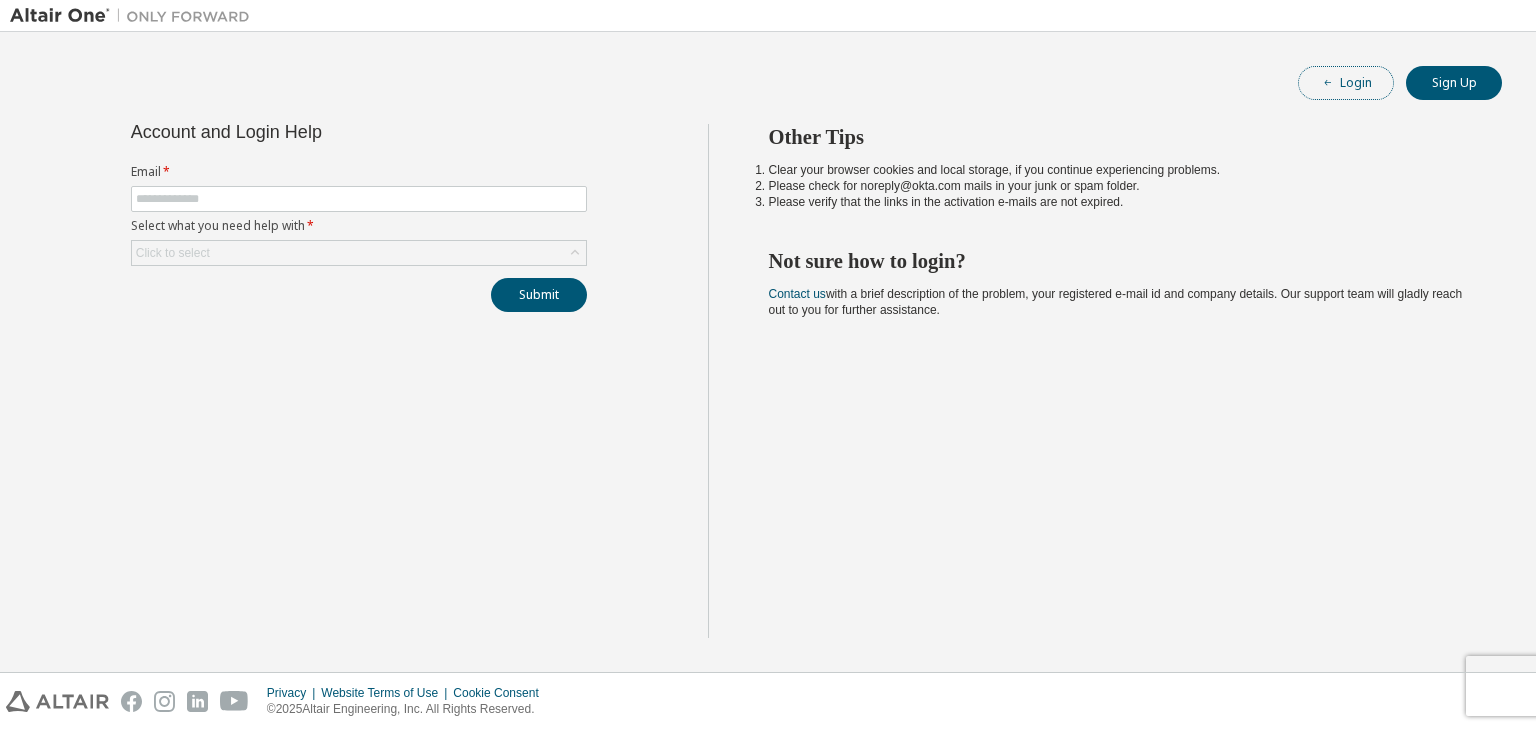 click on "Login" at bounding box center (1346, 83) 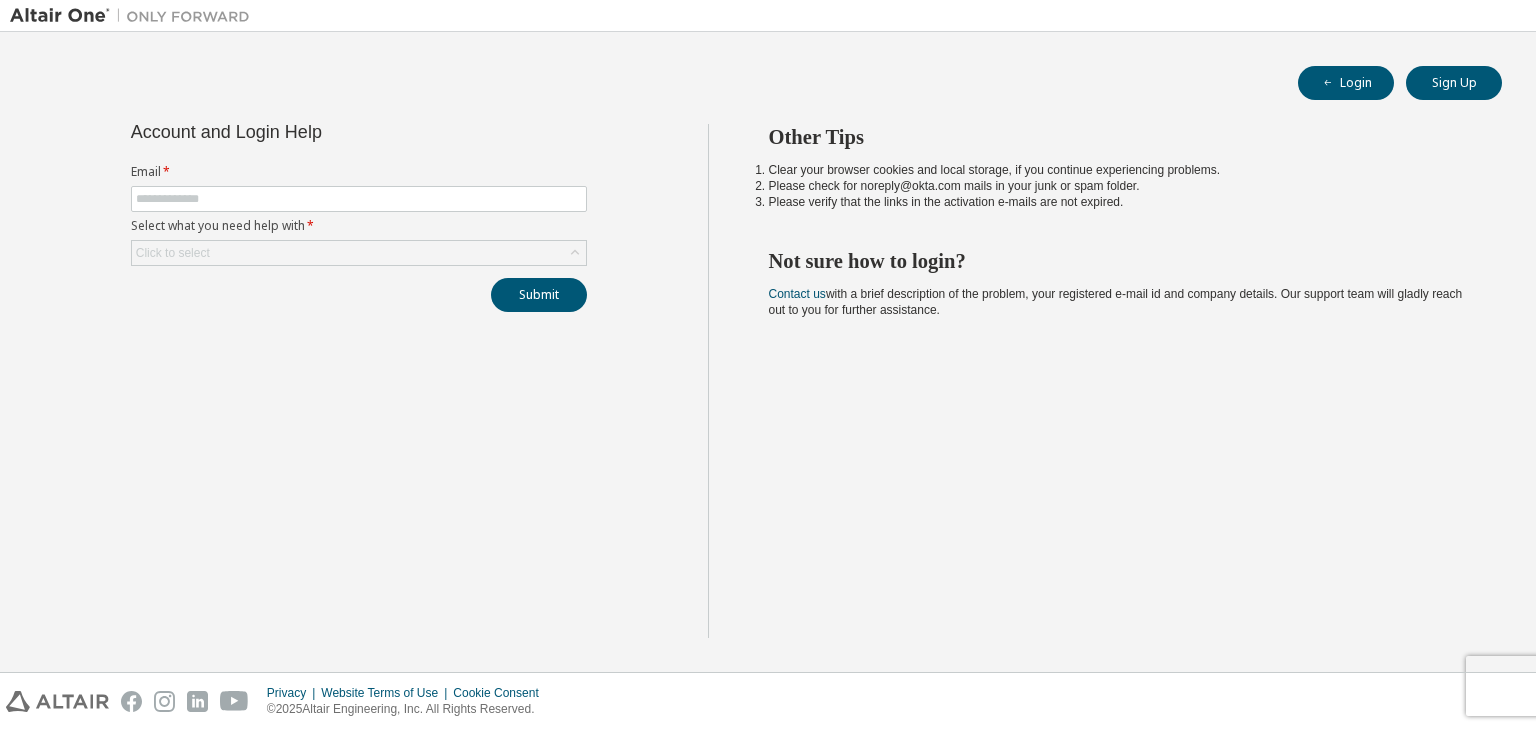 scroll, scrollTop: 0, scrollLeft: 0, axis: both 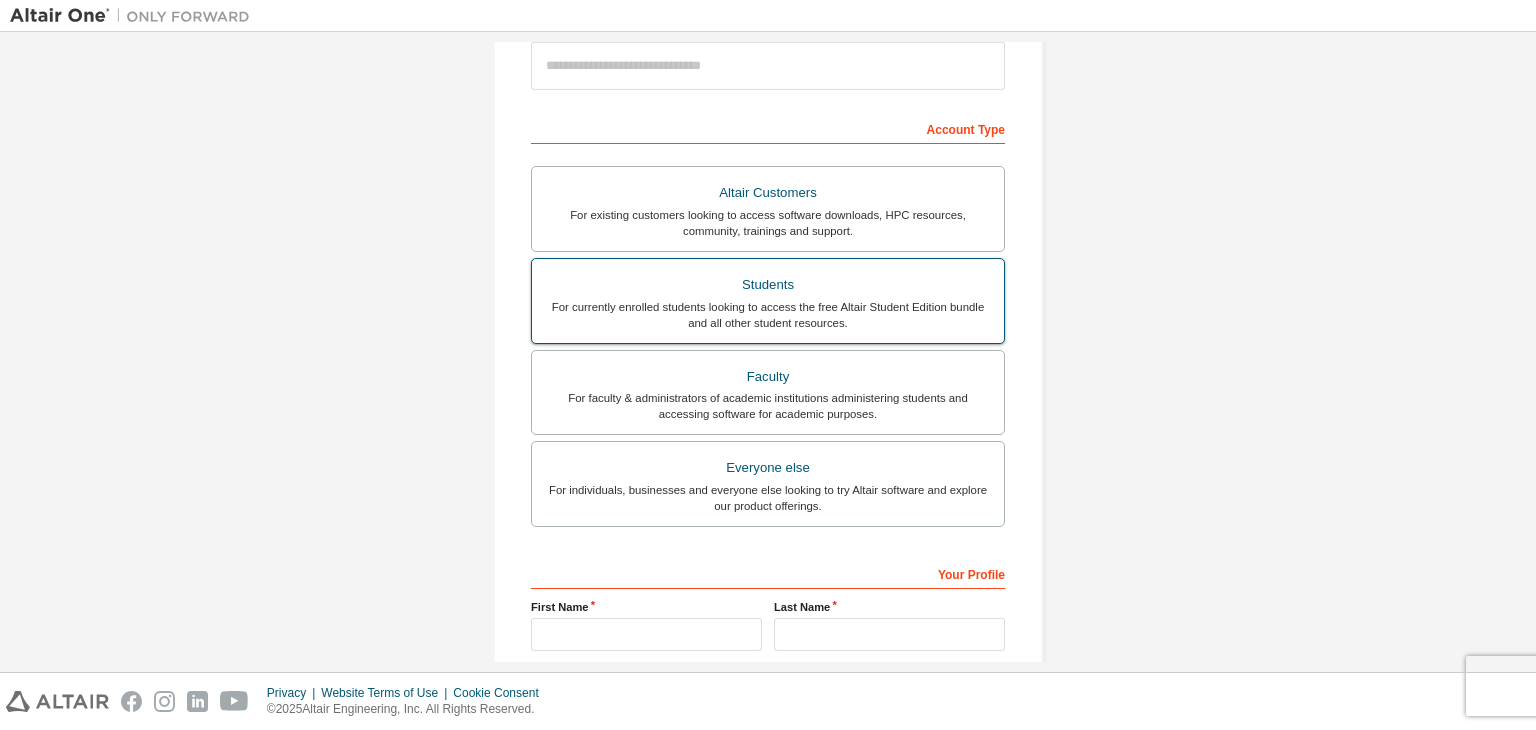 click on "For currently enrolled students looking to access the free Altair Student Edition bundle and all other student resources." at bounding box center [768, 315] 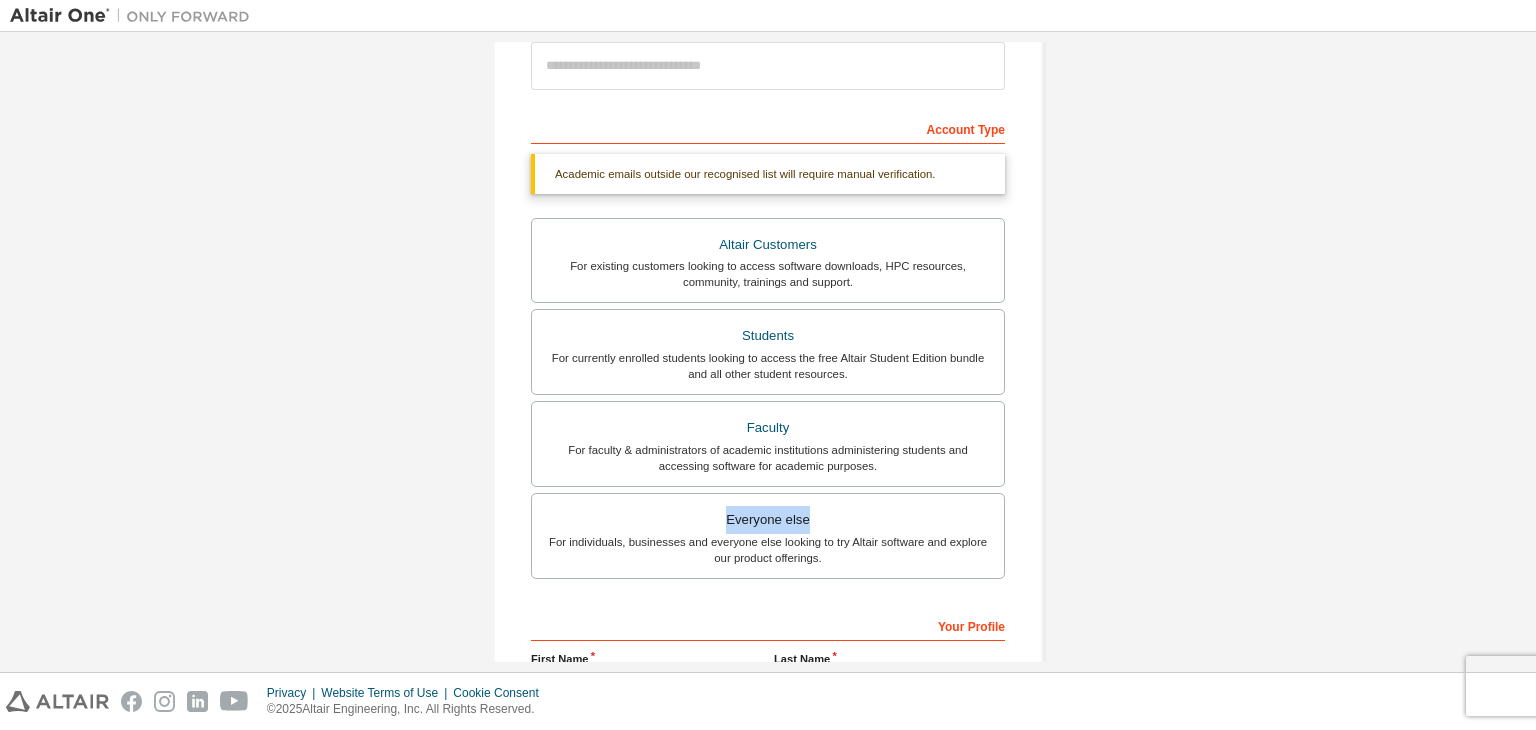 drag, startPoint x: 1515, startPoint y: 469, endPoint x: 1516, endPoint y: 516, distance: 47.010635 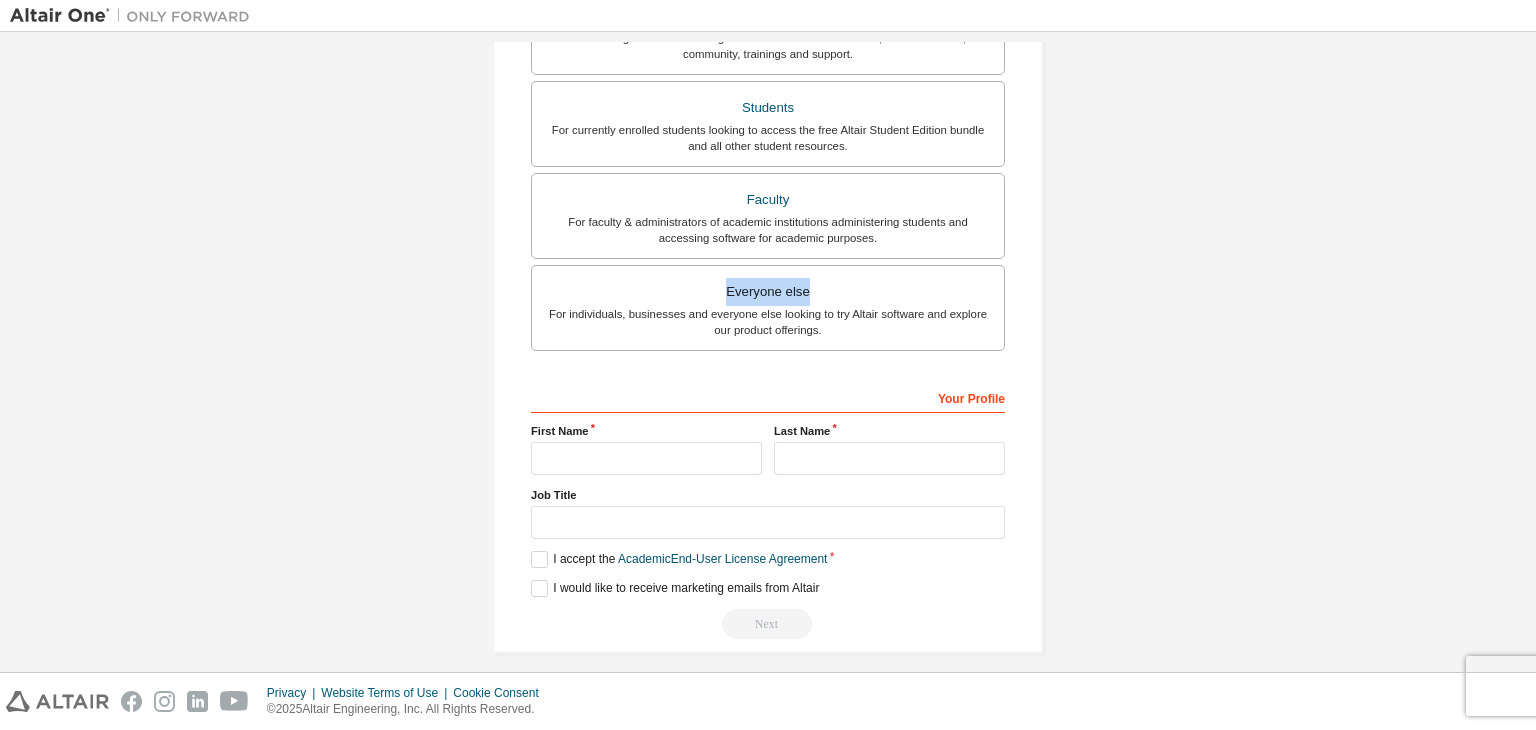scroll, scrollTop: 476, scrollLeft: 0, axis: vertical 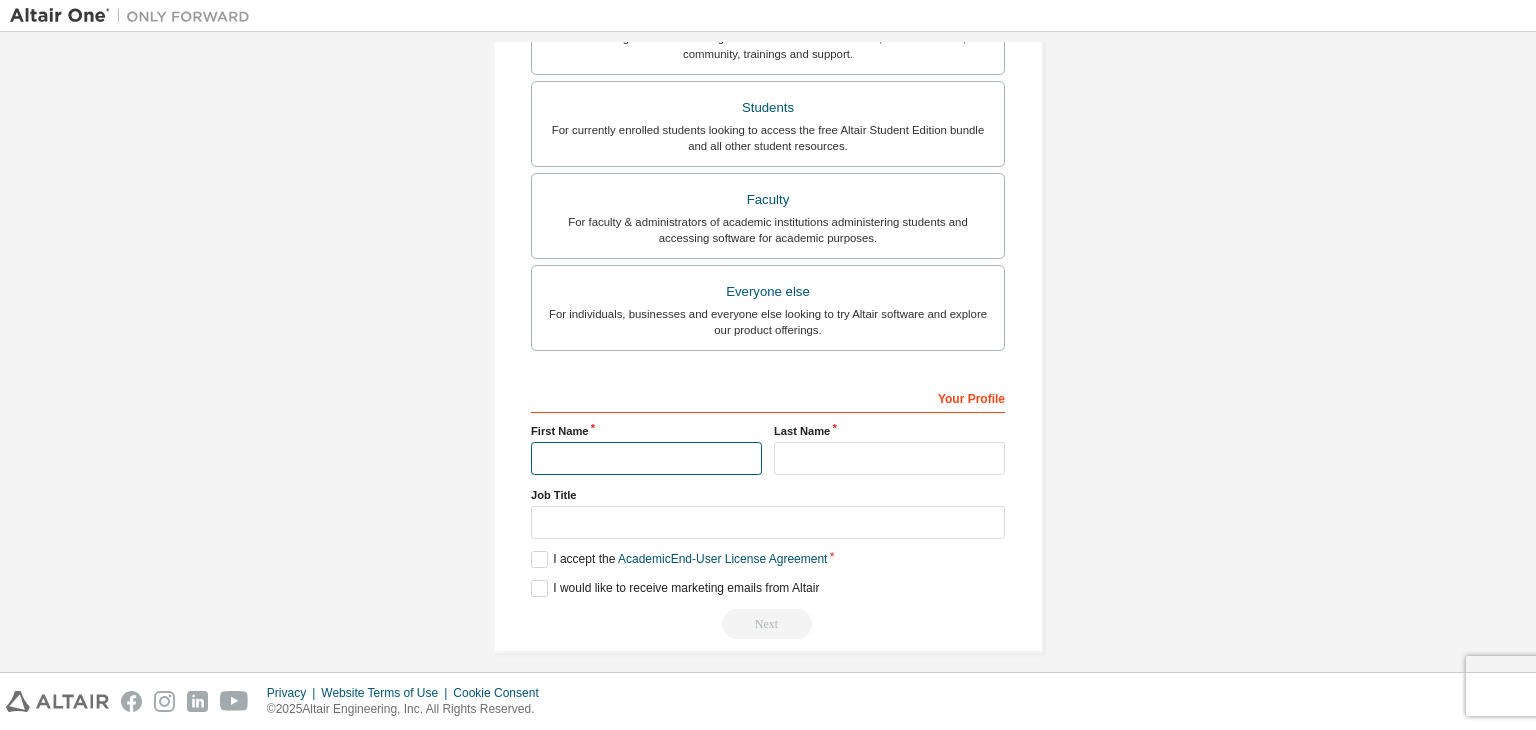 click at bounding box center [646, 458] 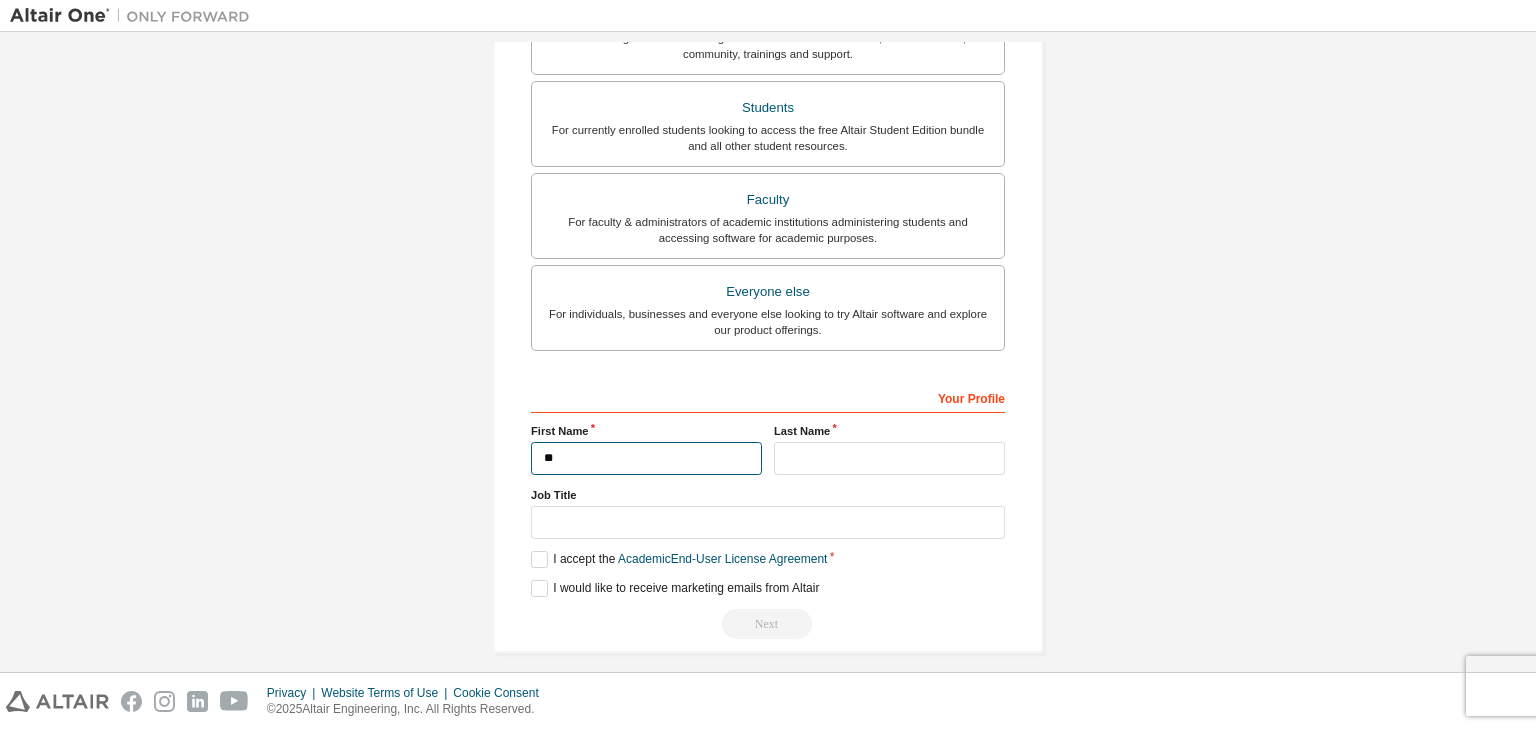 type on "*" 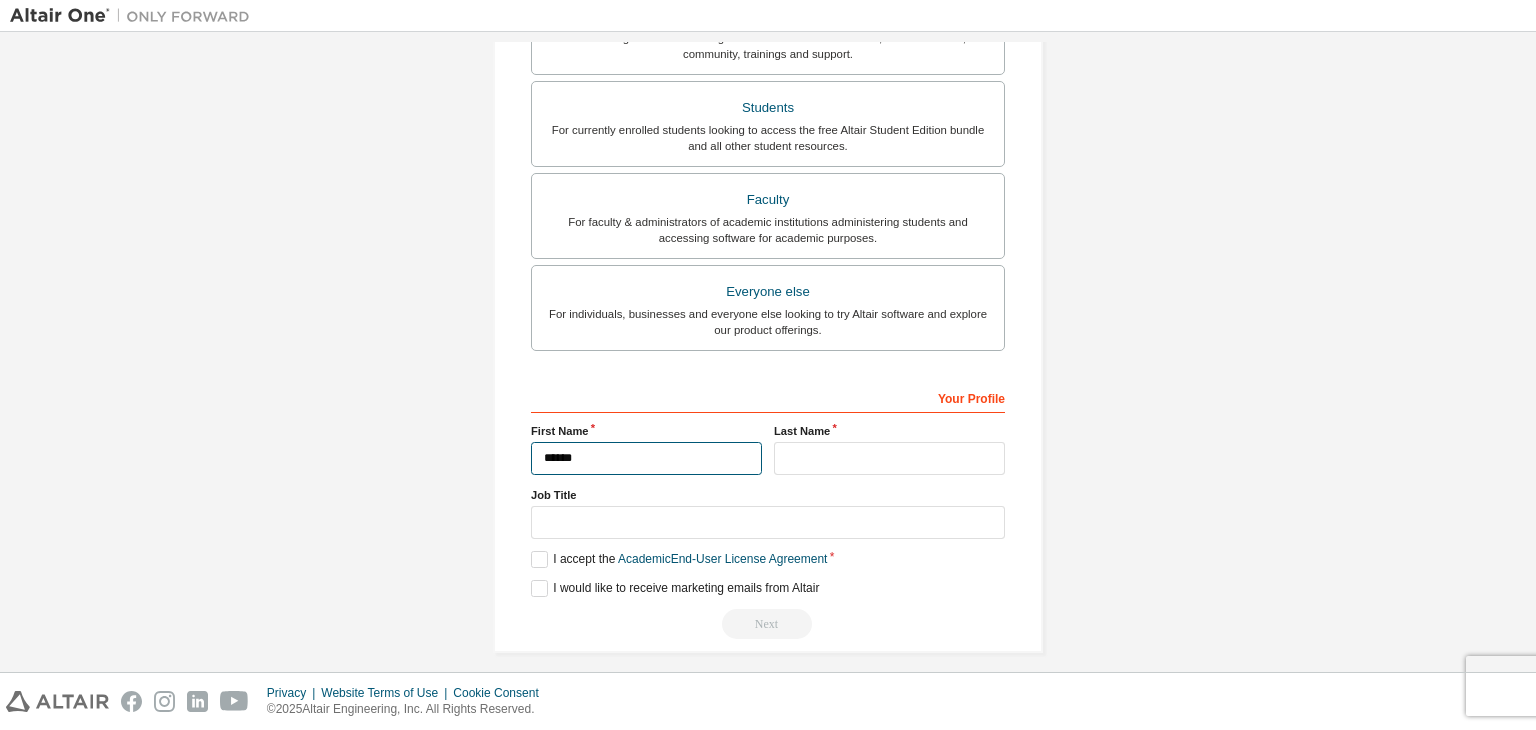 type on "******" 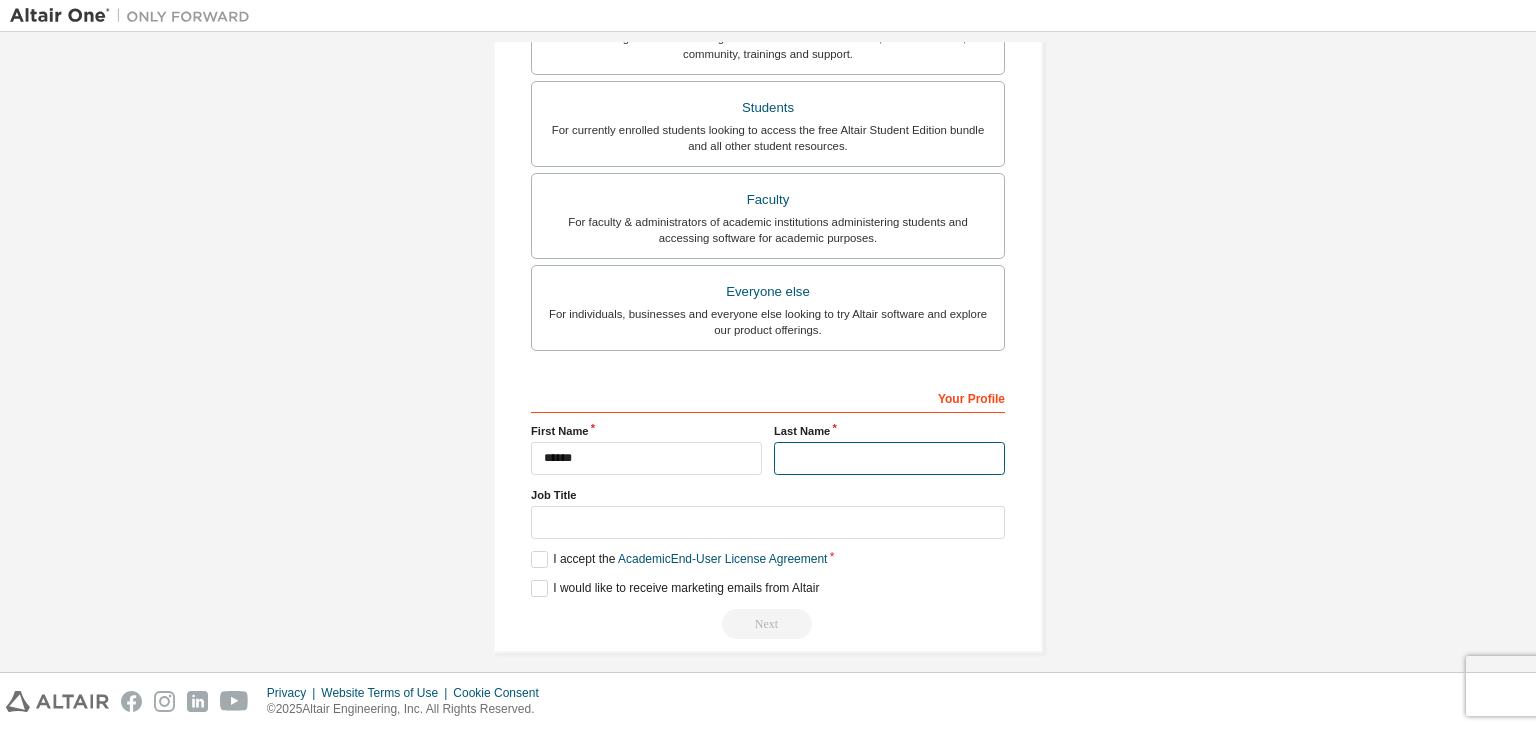 click at bounding box center (889, 458) 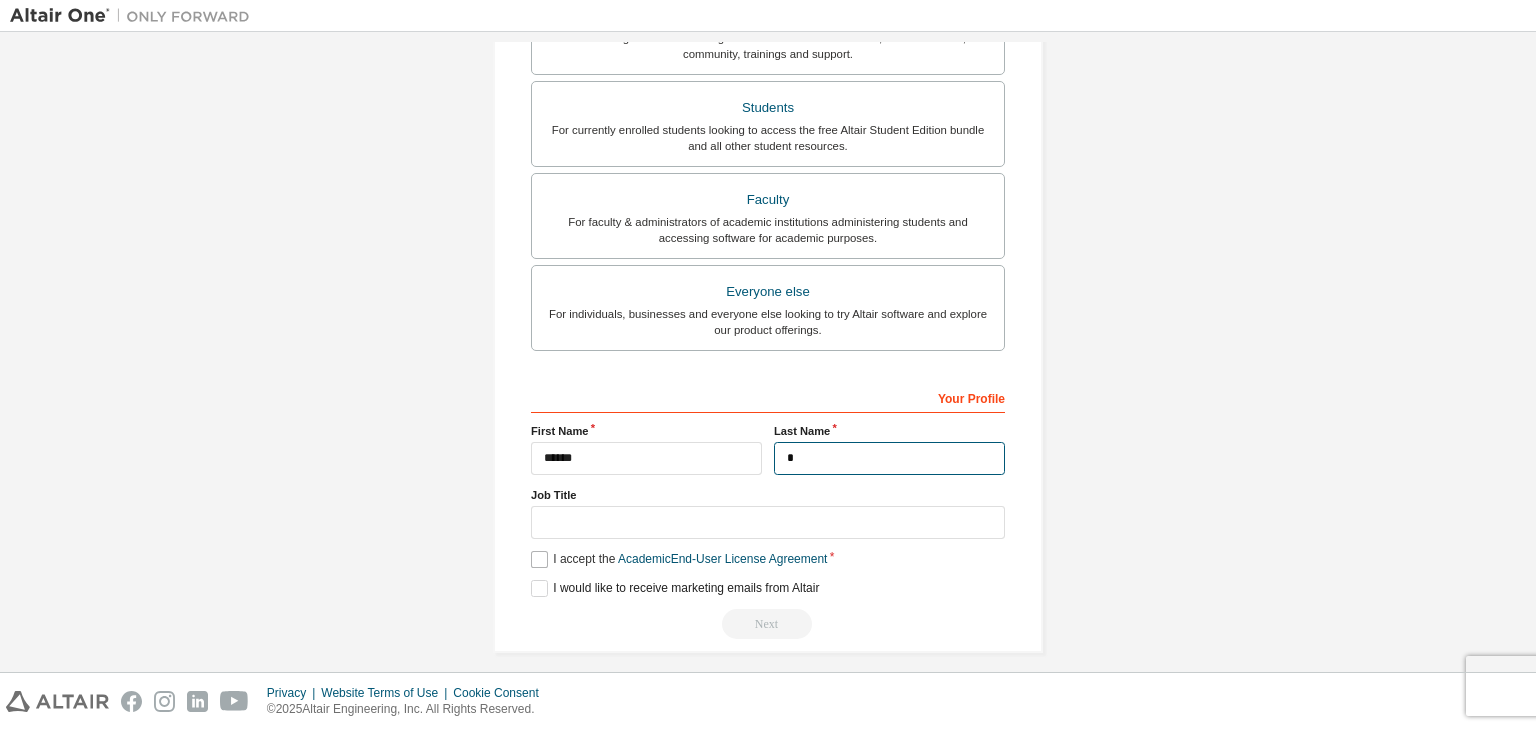 type on "*" 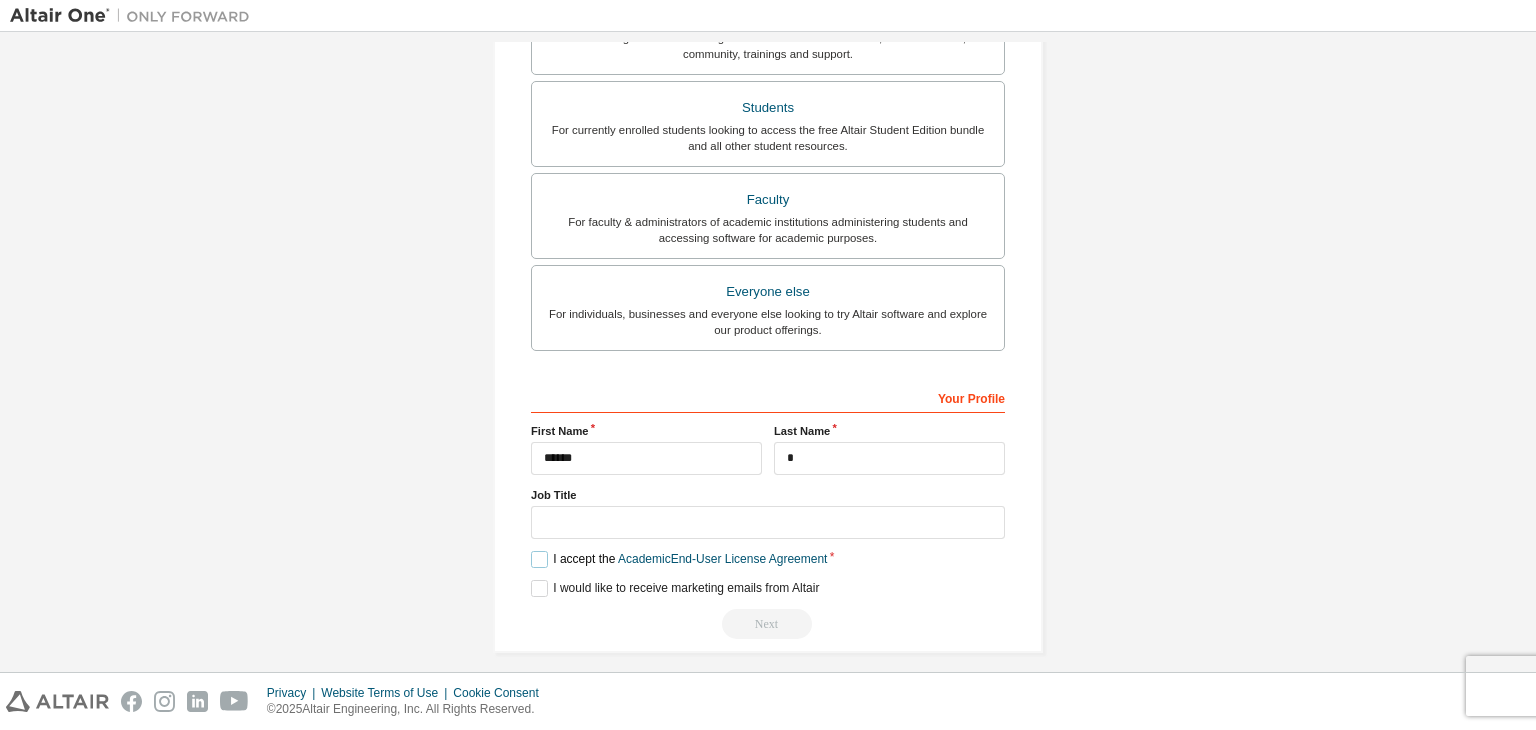click on "I accept the   Academic   End-User License Agreement" at bounding box center (679, 559) 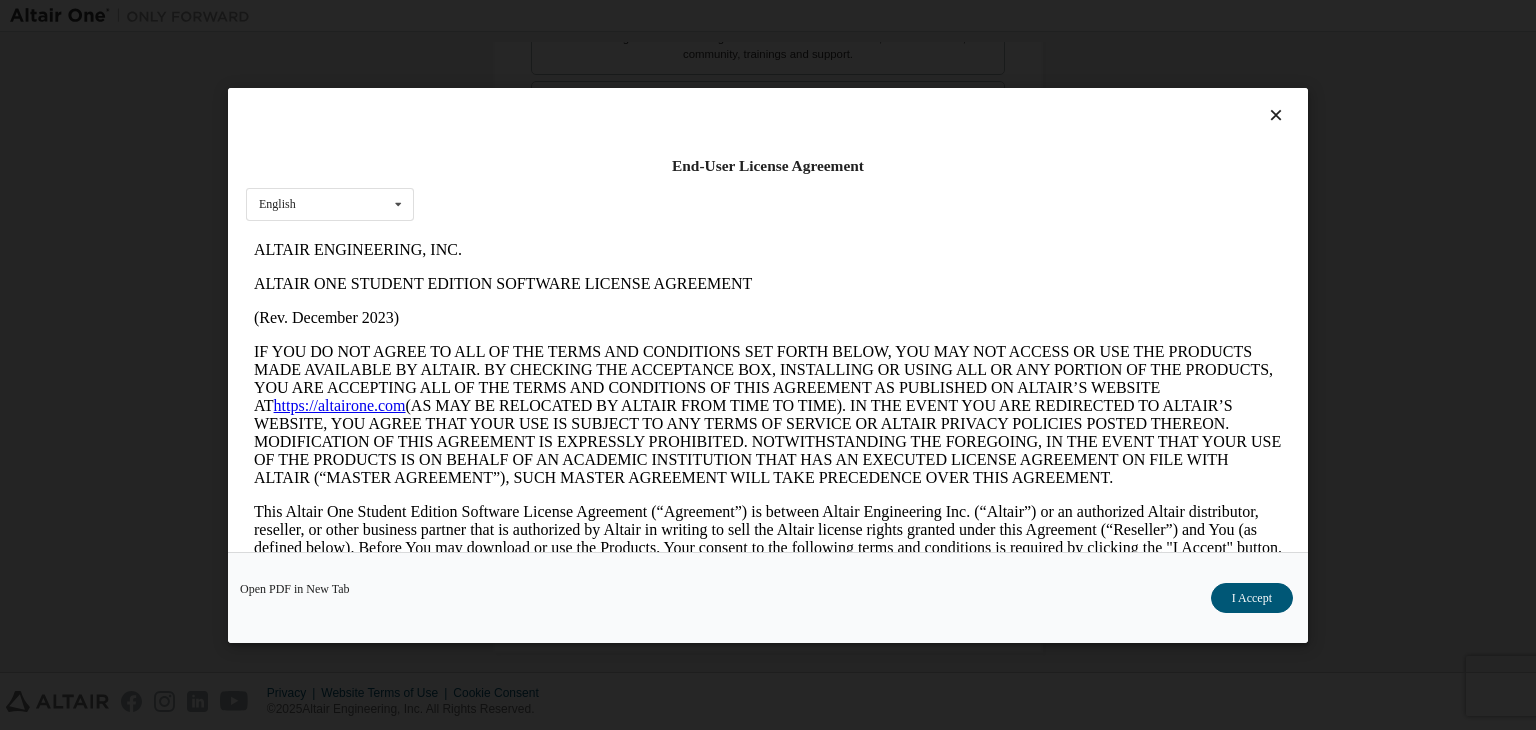 scroll, scrollTop: 0, scrollLeft: 0, axis: both 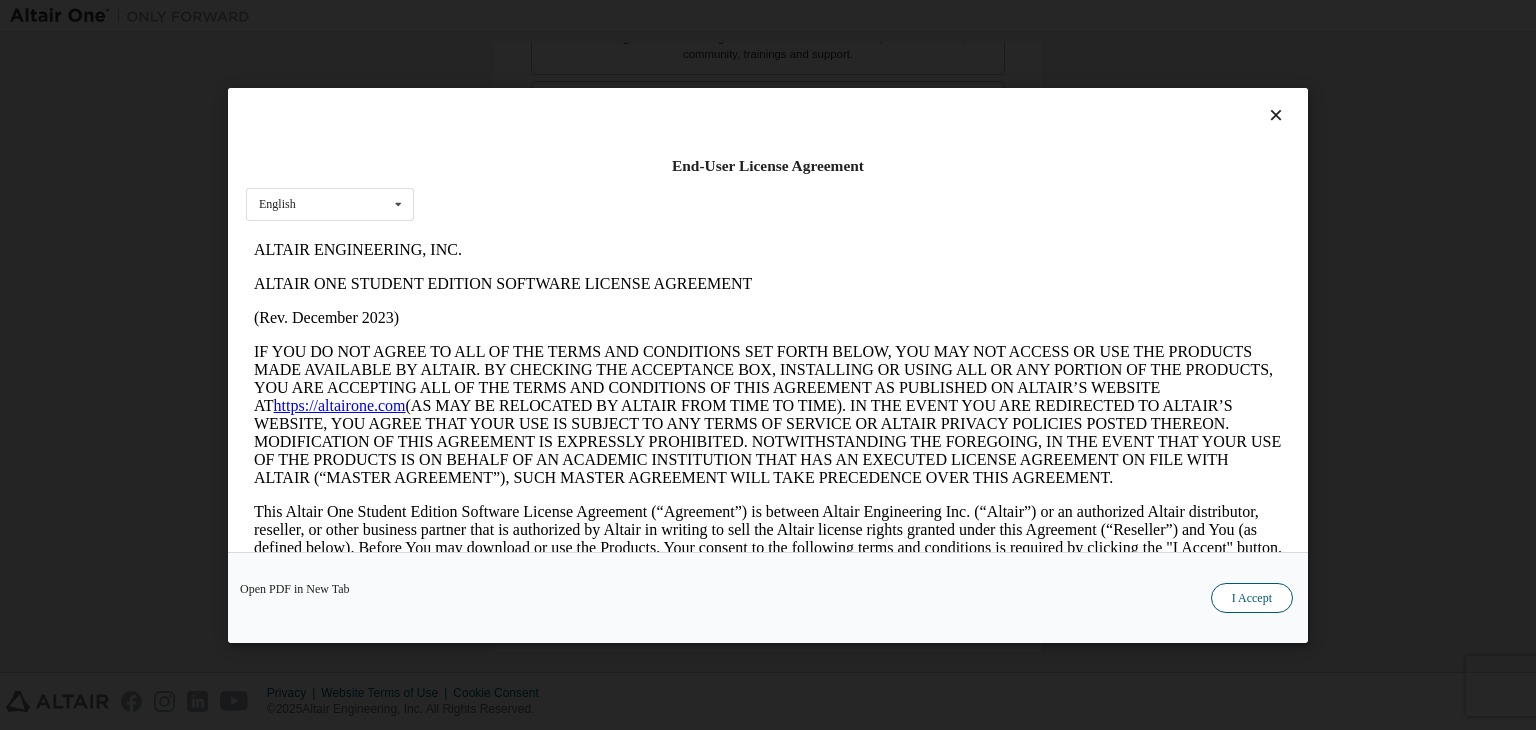 click on "I Accept" at bounding box center [1252, 598] 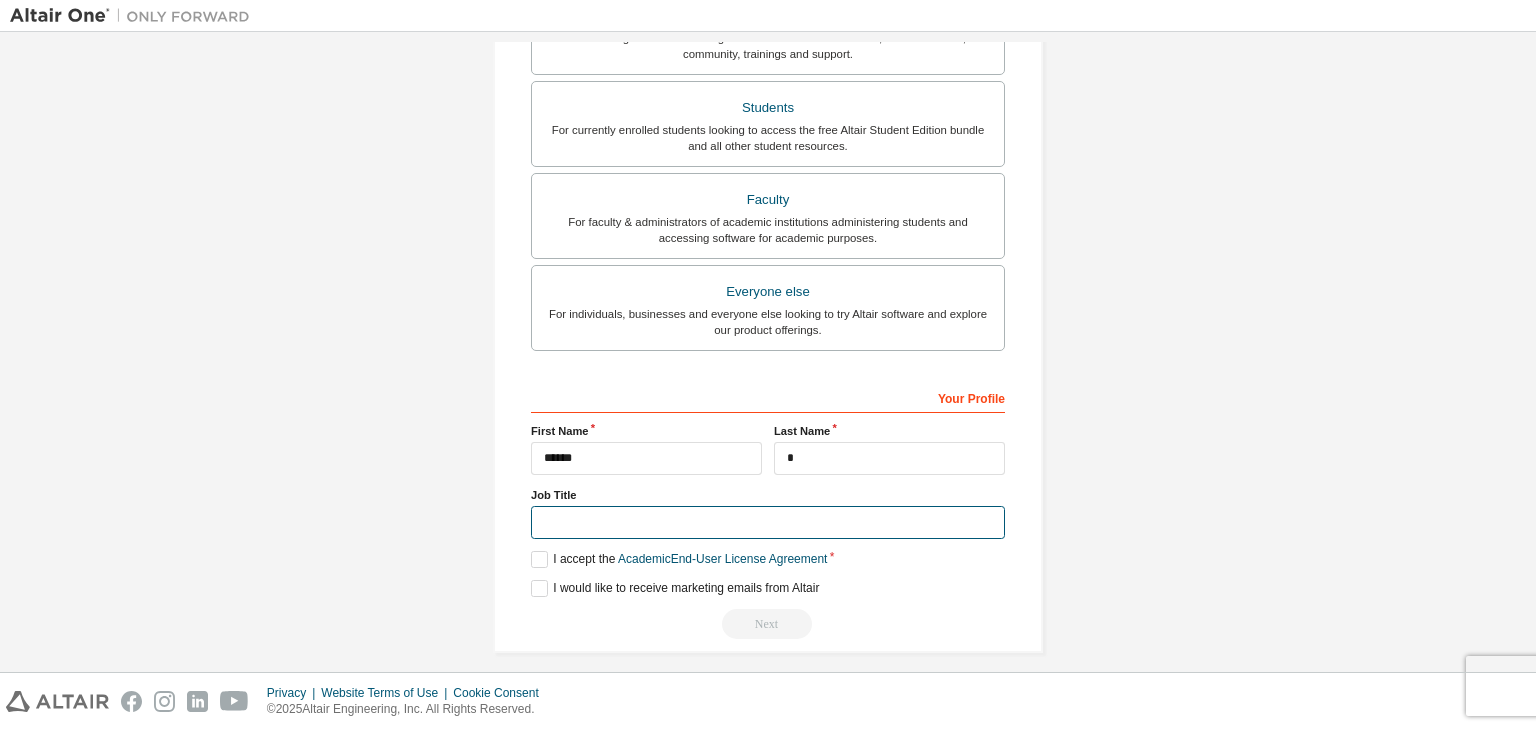 click at bounding box center (768, 522) 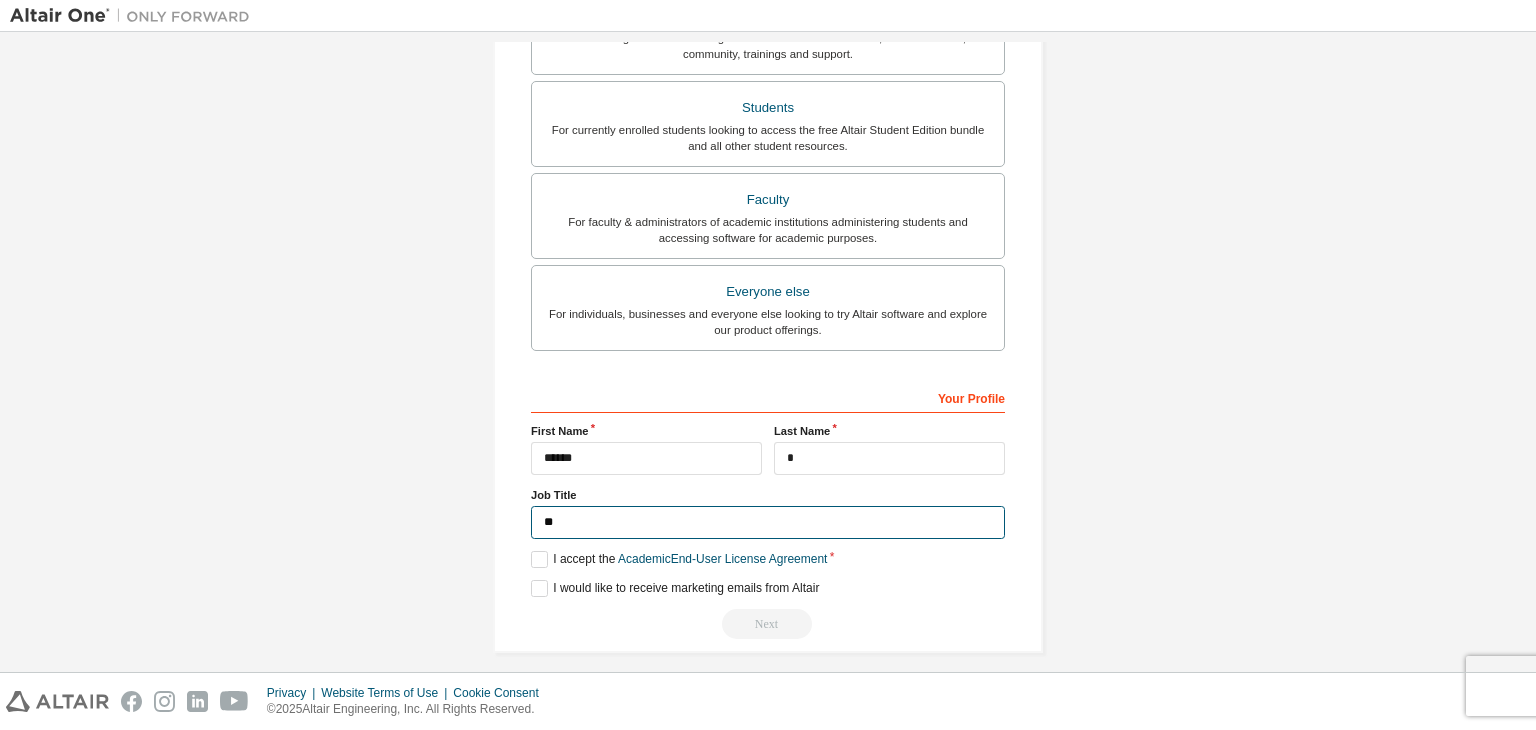 type on "*" 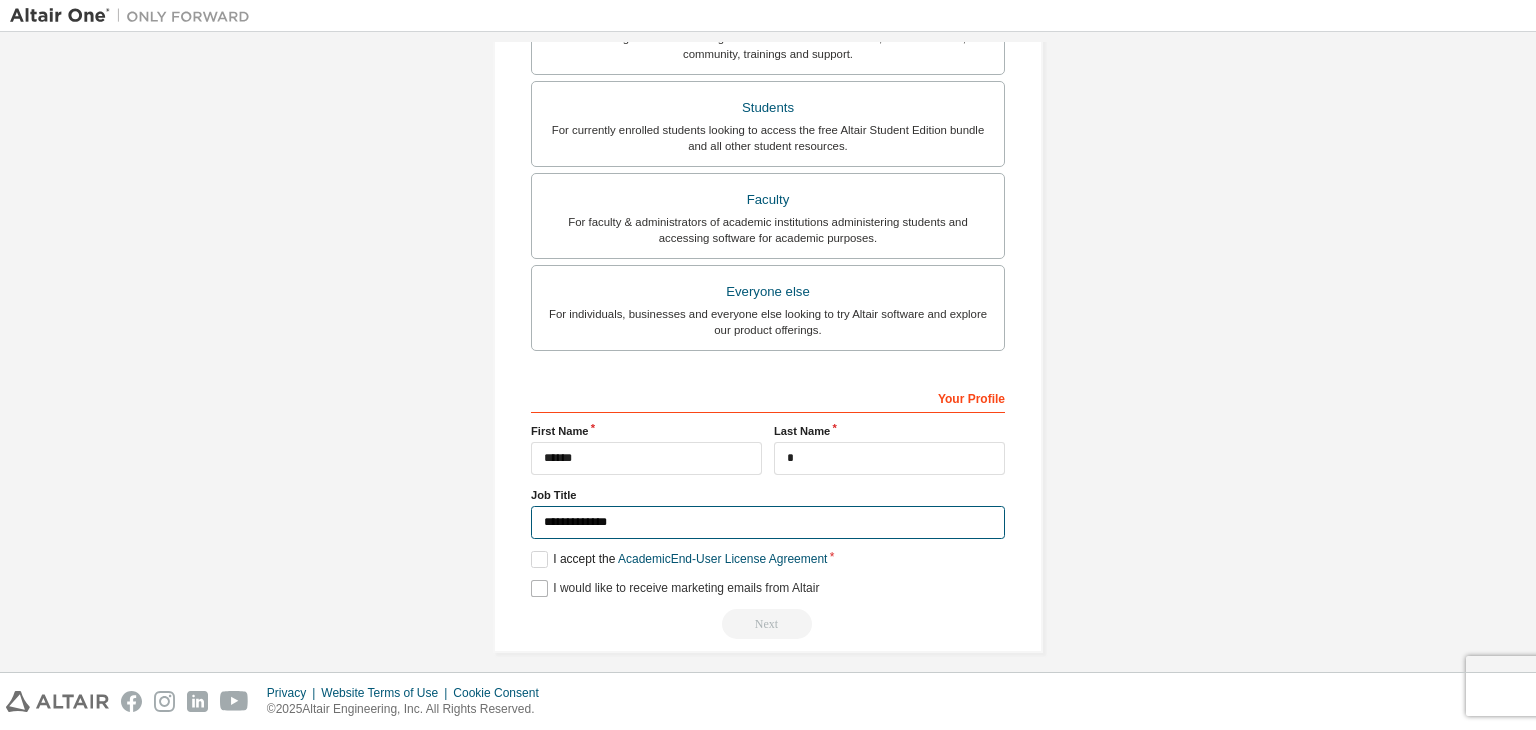 type on "**********" 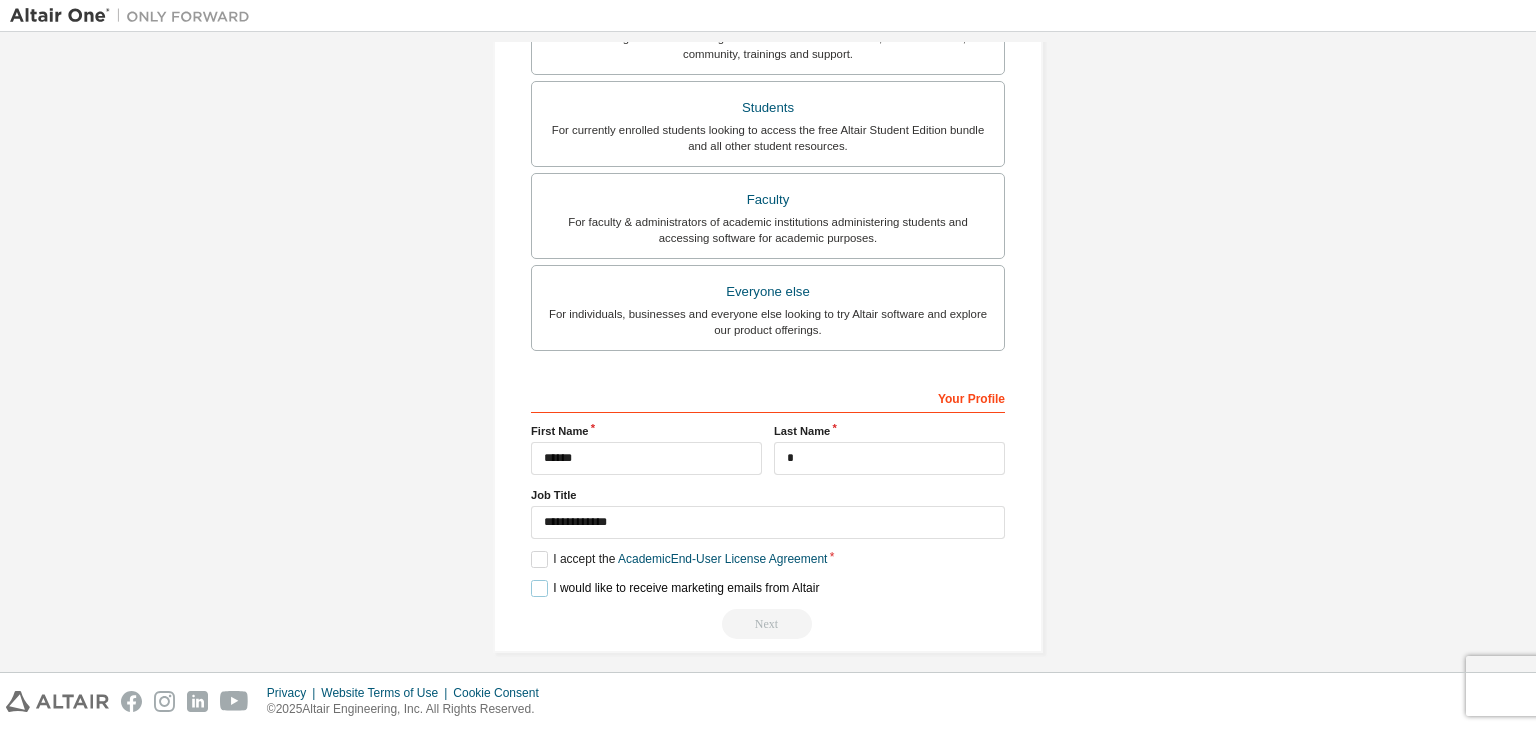 click on "I would like to receive marketing emails from Altair" at bounding box center [675, 588] 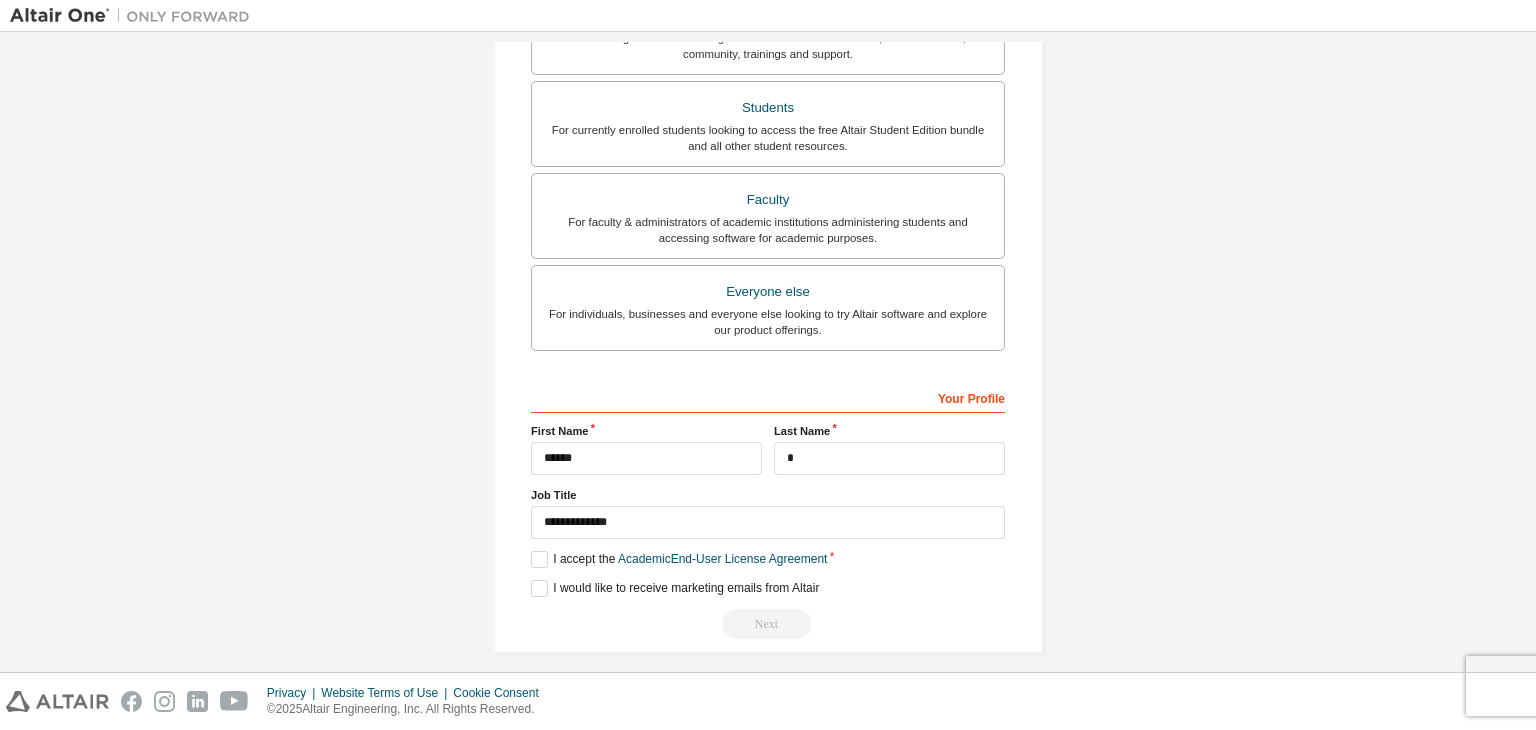 click on "Next" at bounding box center (768, 624) 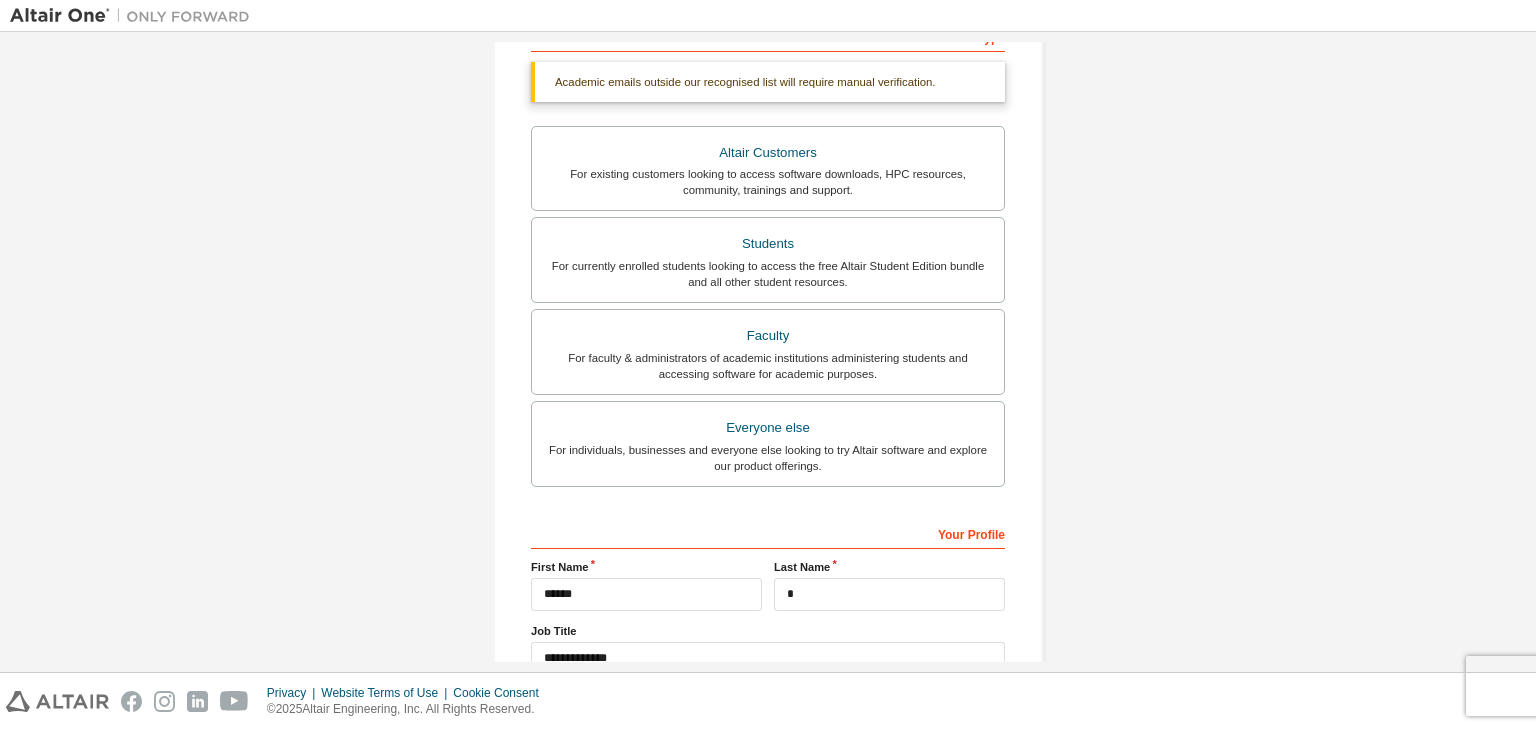 scroll, scrollTop: 320, scrollLeft: 0, axis: vertical 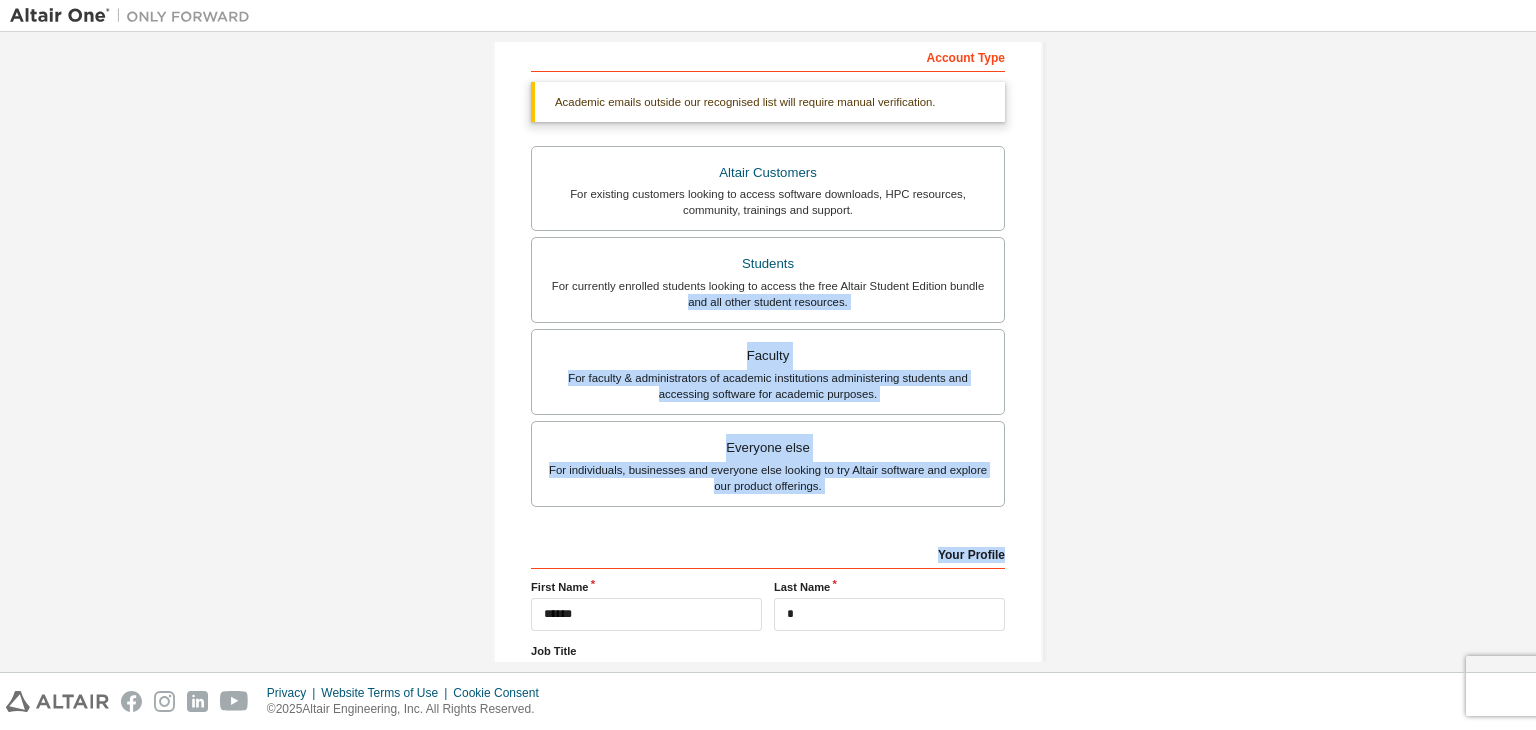 drag, startPoint x: 1515, startPoint y: 510, endPoint x: 1534, endPoint y: 279, distance: 231.78008 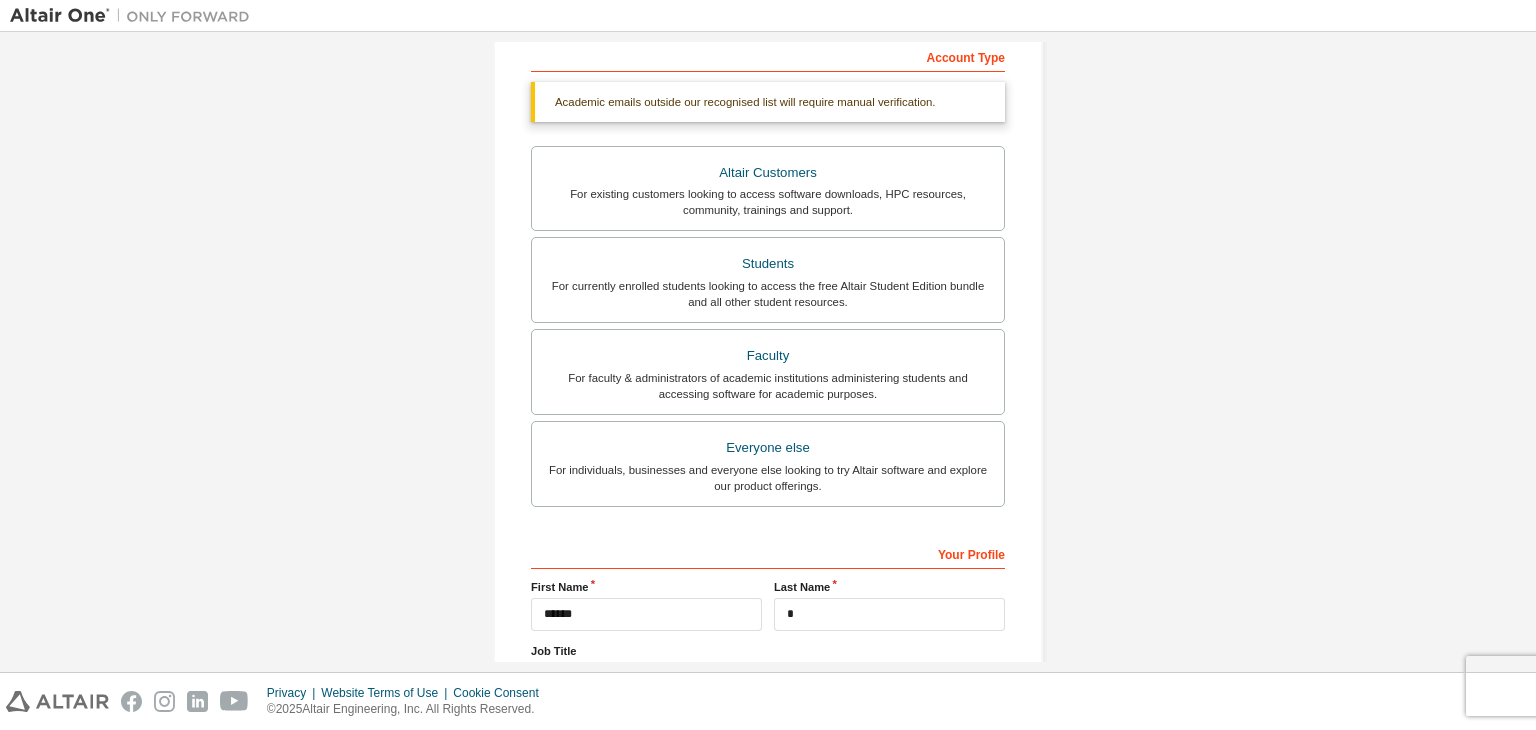 click on "Create an Altair One Account For Free Trials, Licenses, Downloads, Learning & Documentation and so much more. Personal Info Verify Email Account Info Security Setup This is a federated email. No need to register a new account. You should be able to login by using your company's SSO credentials. Email already exists. Please try to login instead. Account Type Academic emails outside our recognised list will require manual verification. You must enter a valid email address provided by your academic institution (e.g., [EMAIL]). What if I cannot get one? Altair Customers For existing customers looking to access software downloads, HPC resources, community, trainings and support. Students For currently enrolled students looking to access the free Altair Student Edition bundle and all other student resources. Faculty For faculty & administrators of academic institutions administering students and accessing software for academic purposes. Everyone else Your Profile First Name ****** * Next" at bounding box center (768, 277) 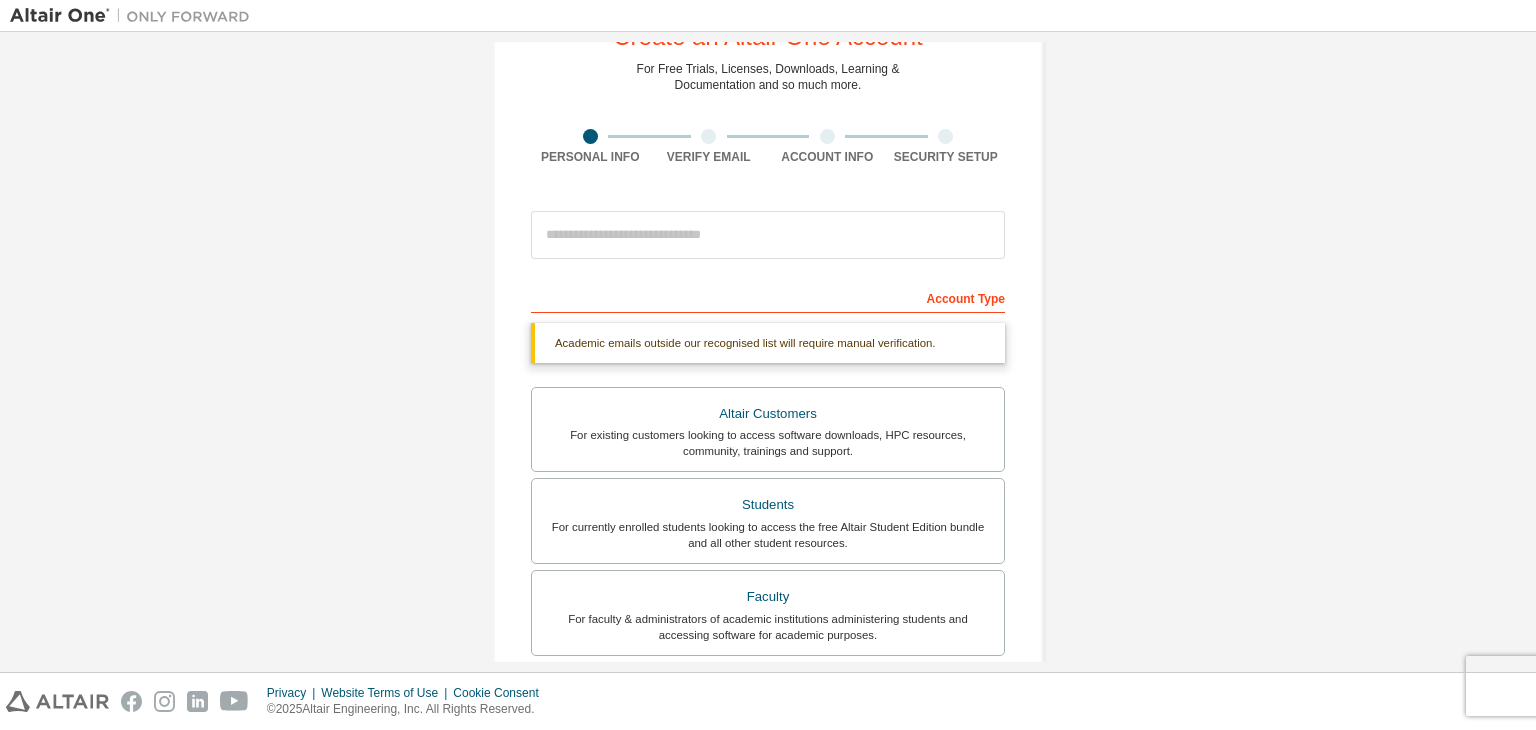 scroll, scrollTop: 0, scrollLeft: 0, axis: both 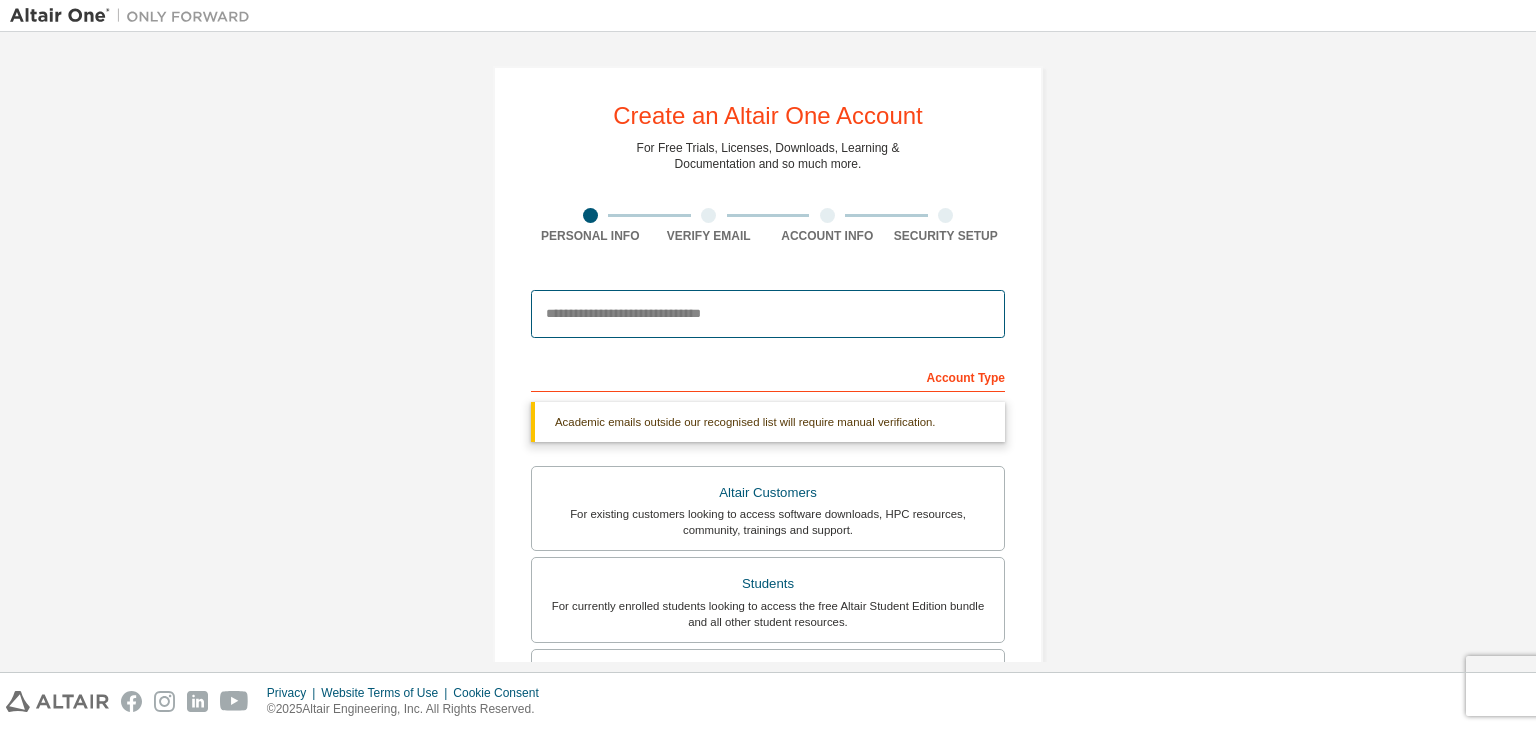 click at bounding box center [768, 314] 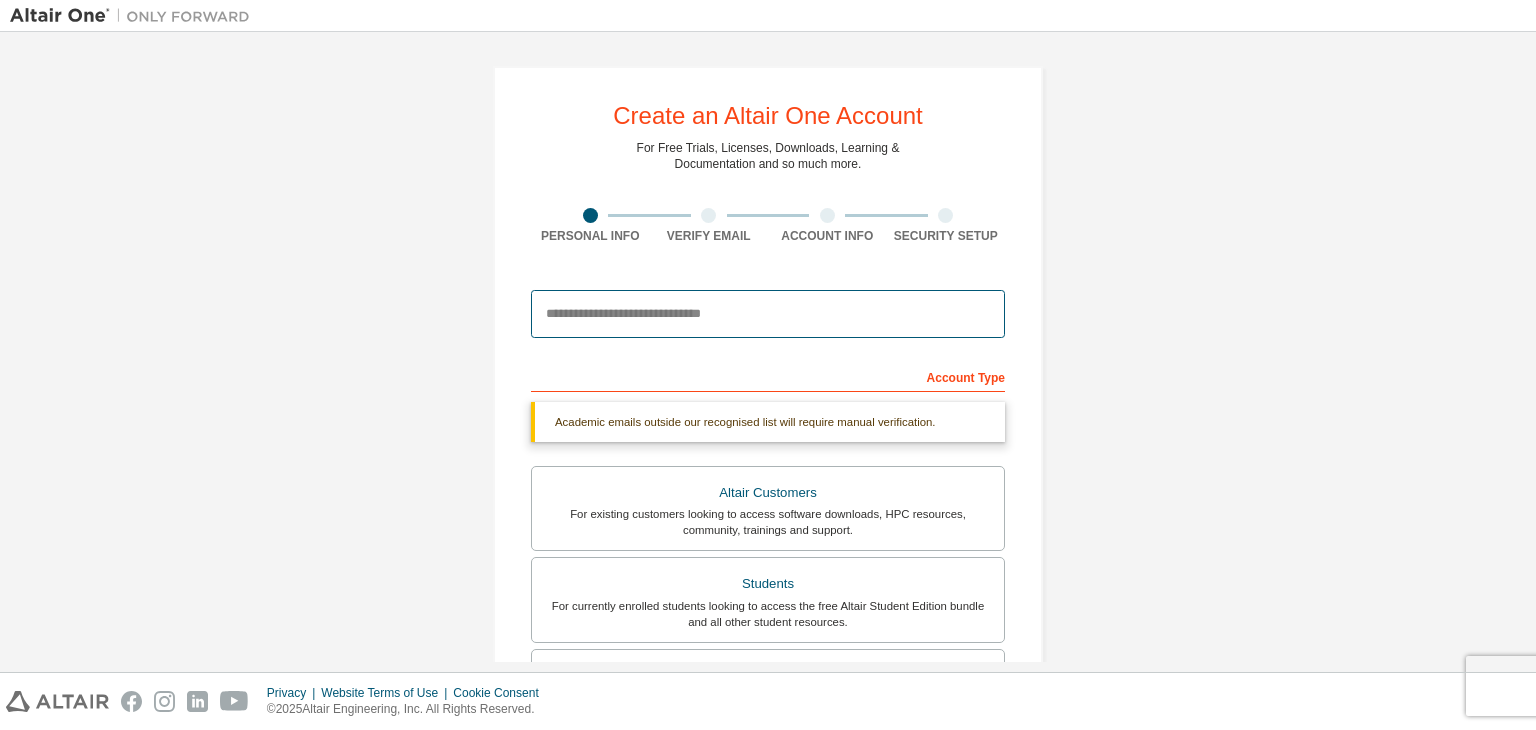 type on "**********" 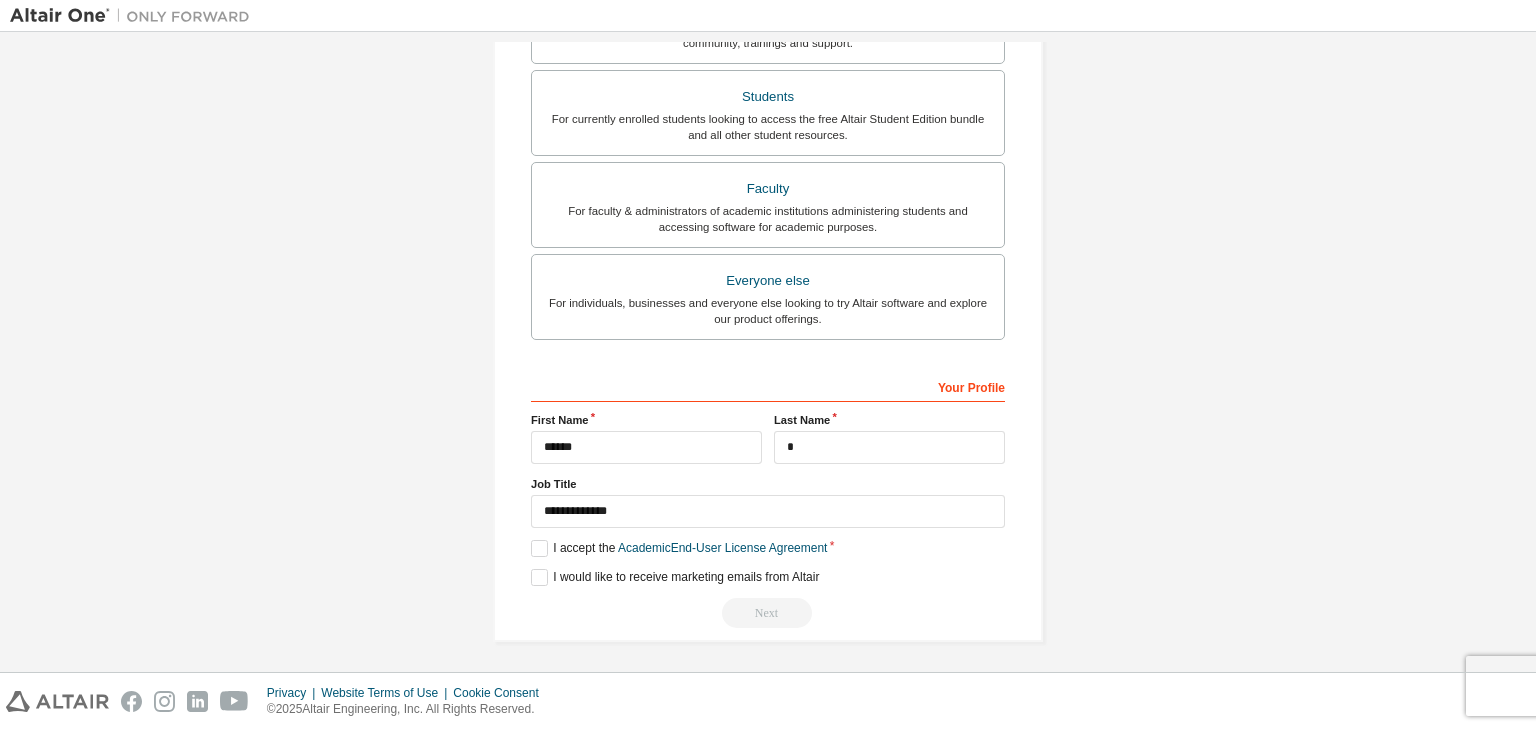 scroll, scrollTop: 0, scrollLeft: 0, axis: both 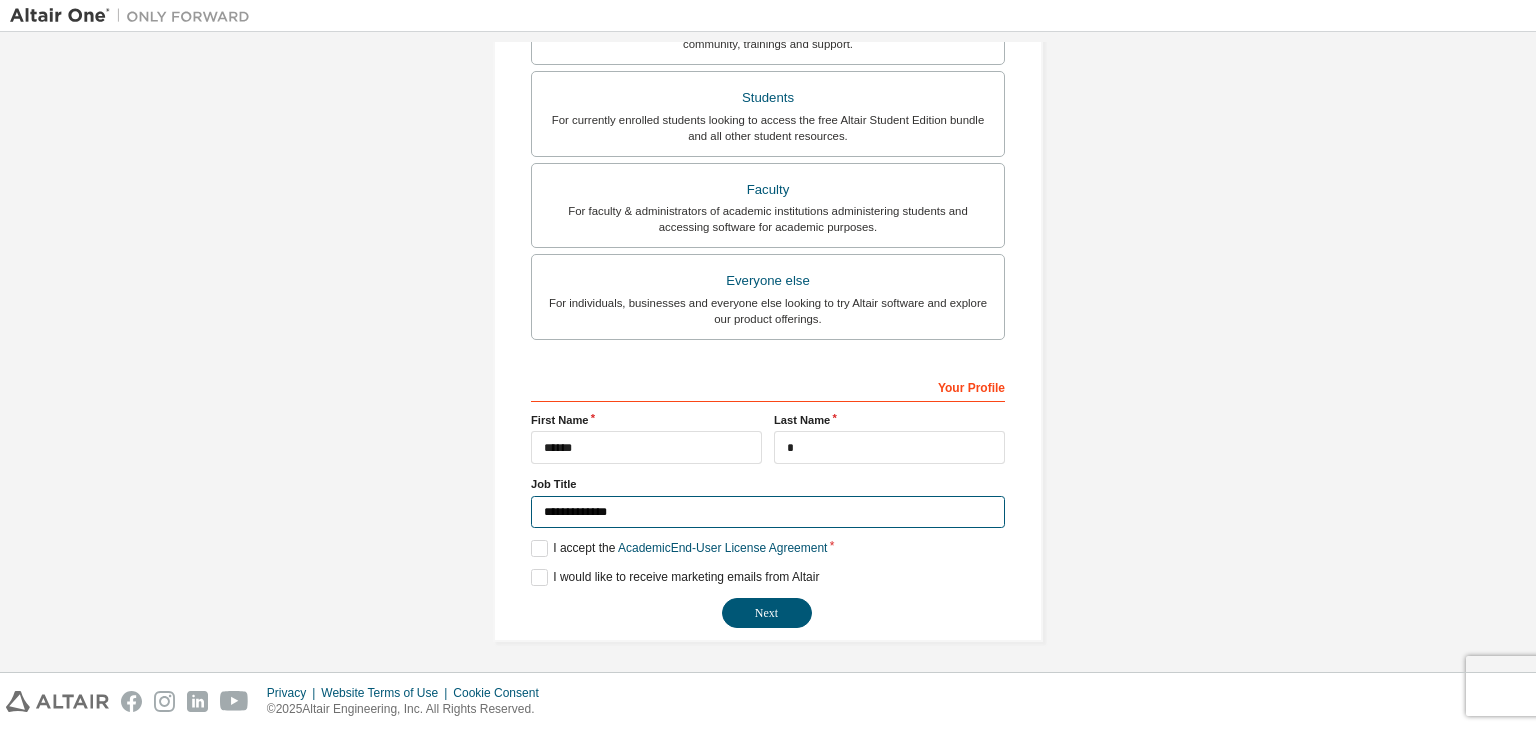click on "**********" at bounding box center (768, 512) 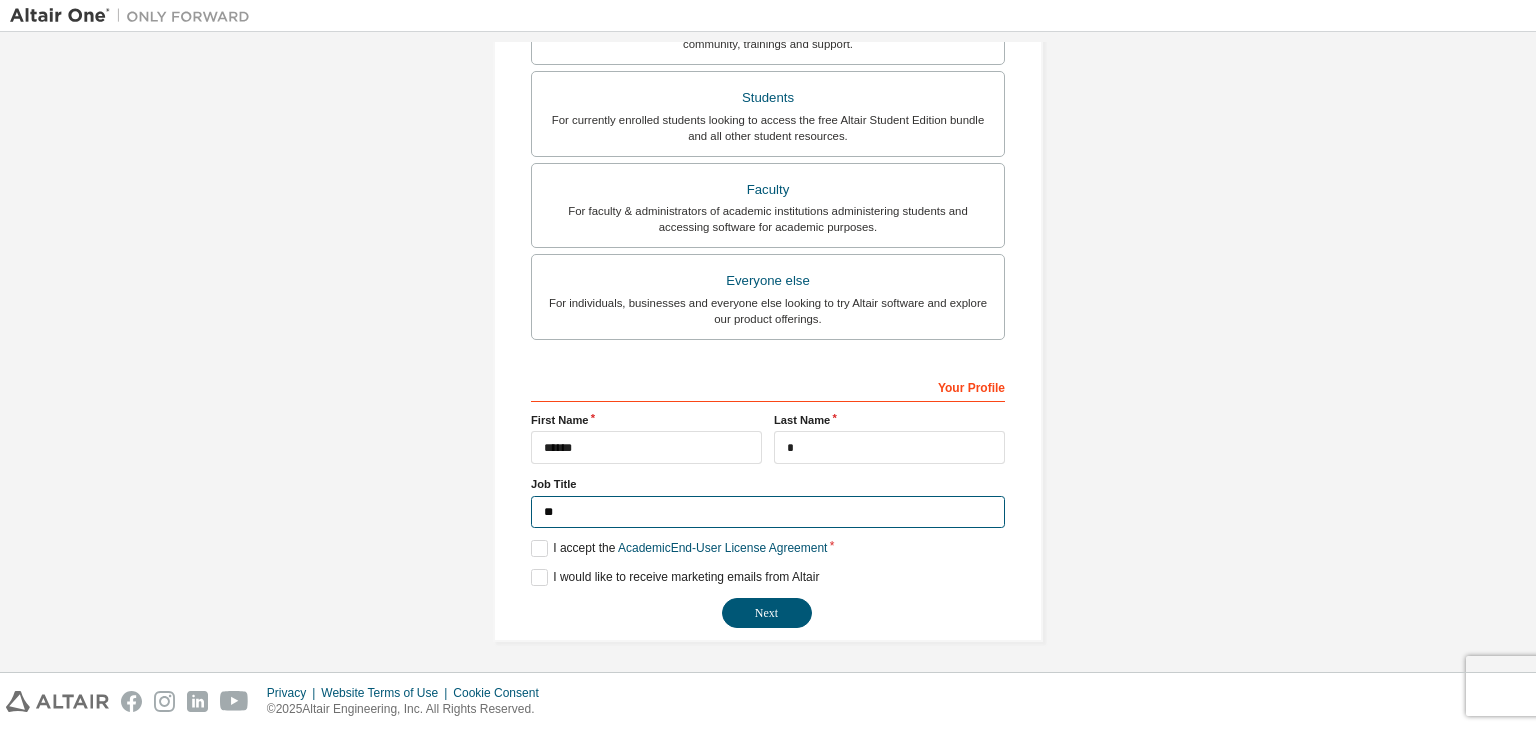 type on "*" 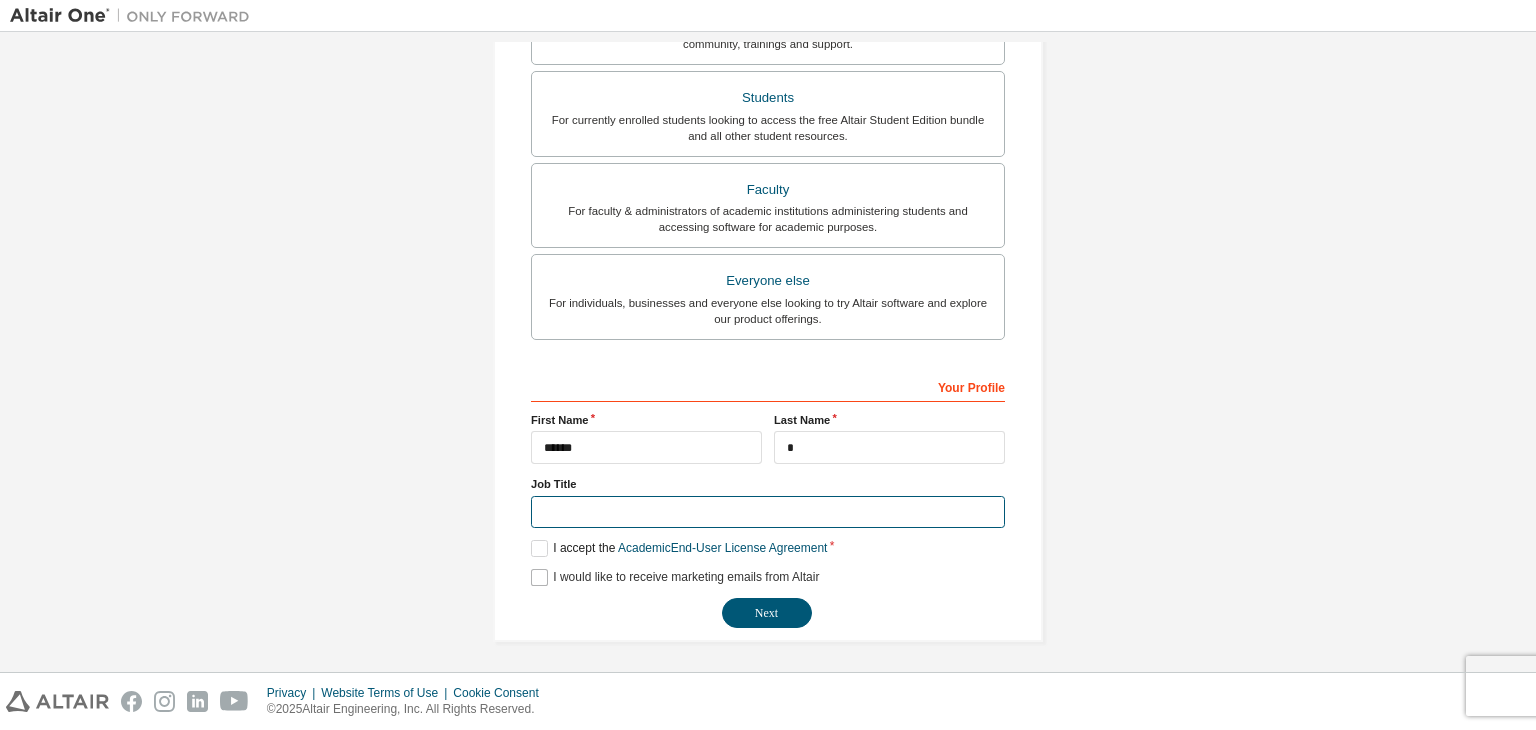type 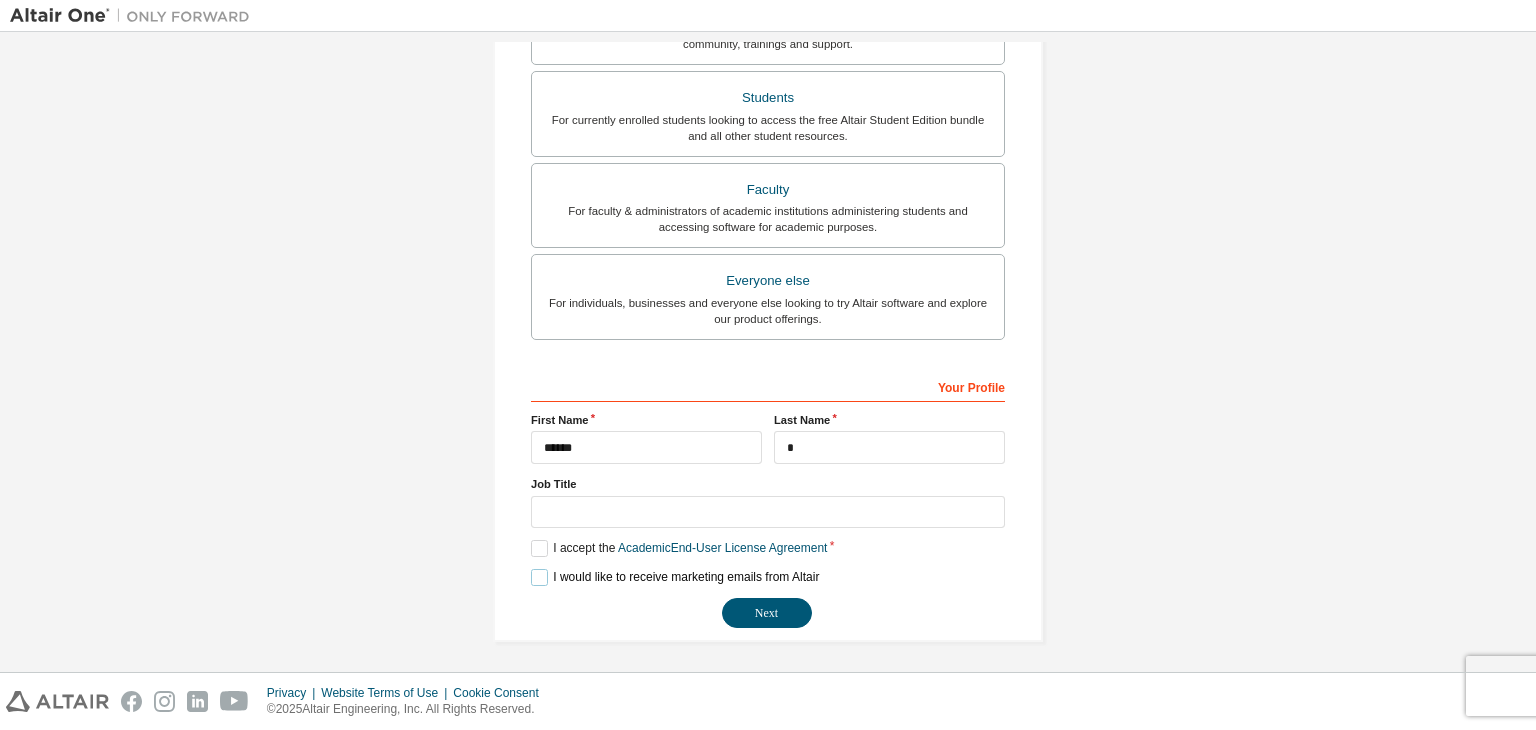 click on "I would like to receive marketing emails from Altair" at bounding box center (675, 577) 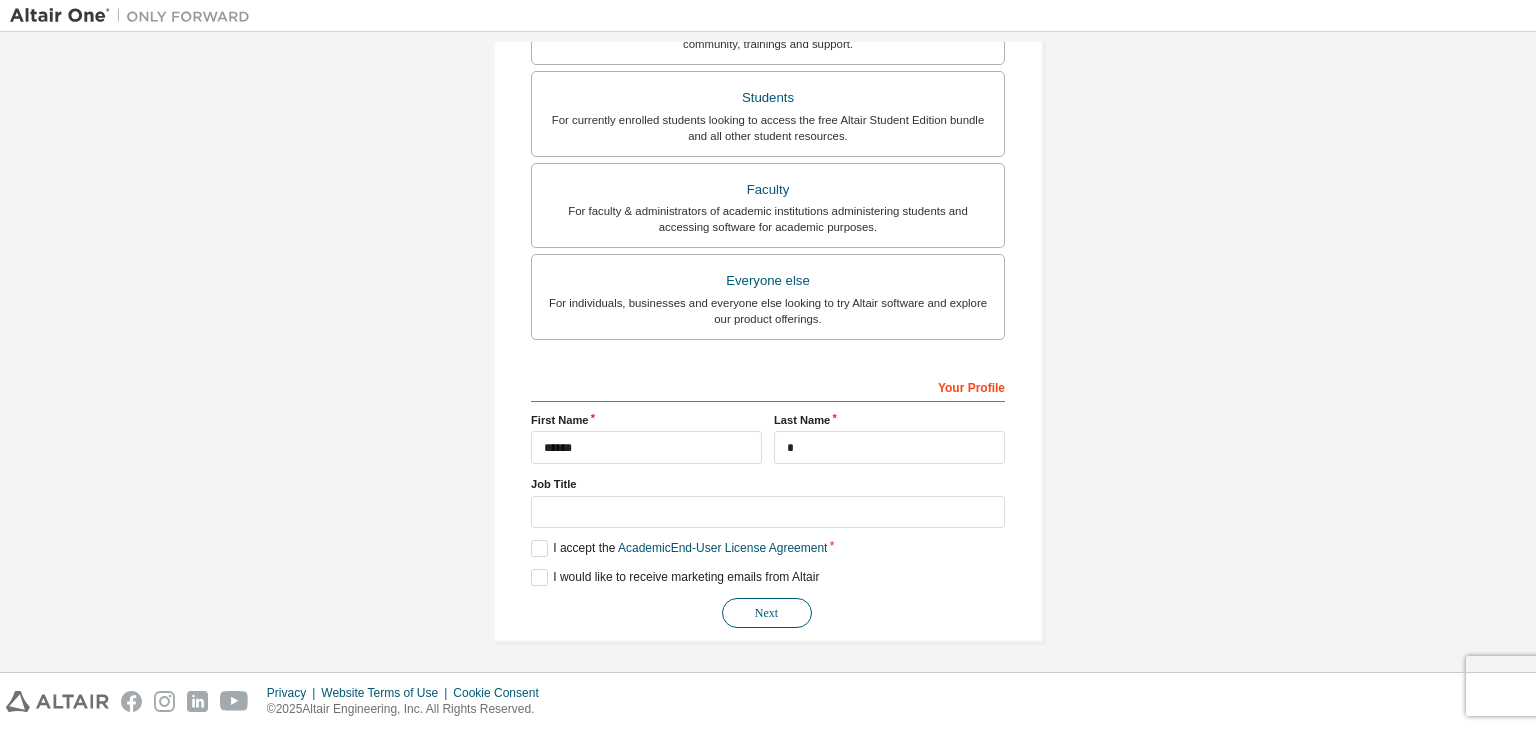 click on "Next" at bounding box center [767, 613] 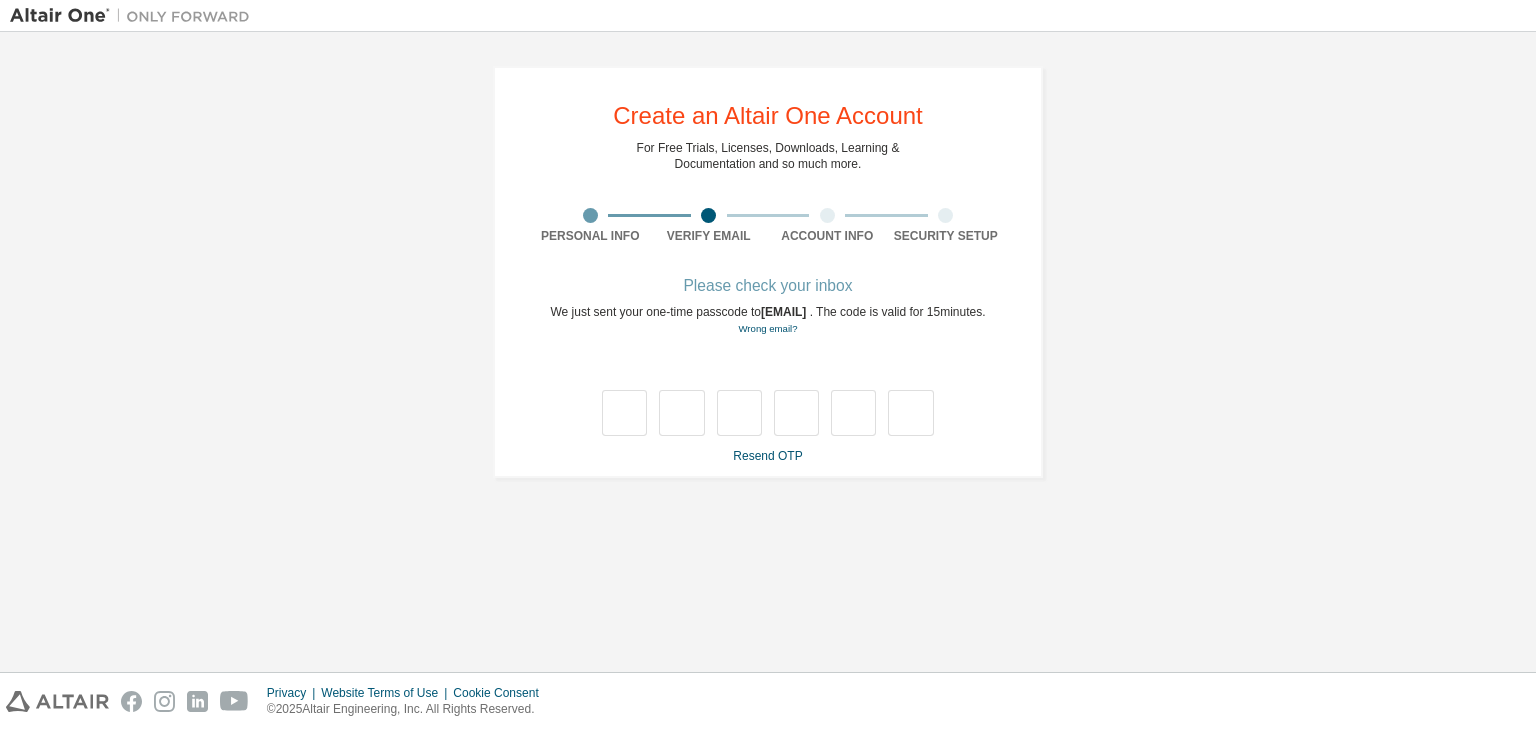 scroll, scrollTop: 0, scrollLeft: 0, axis: both 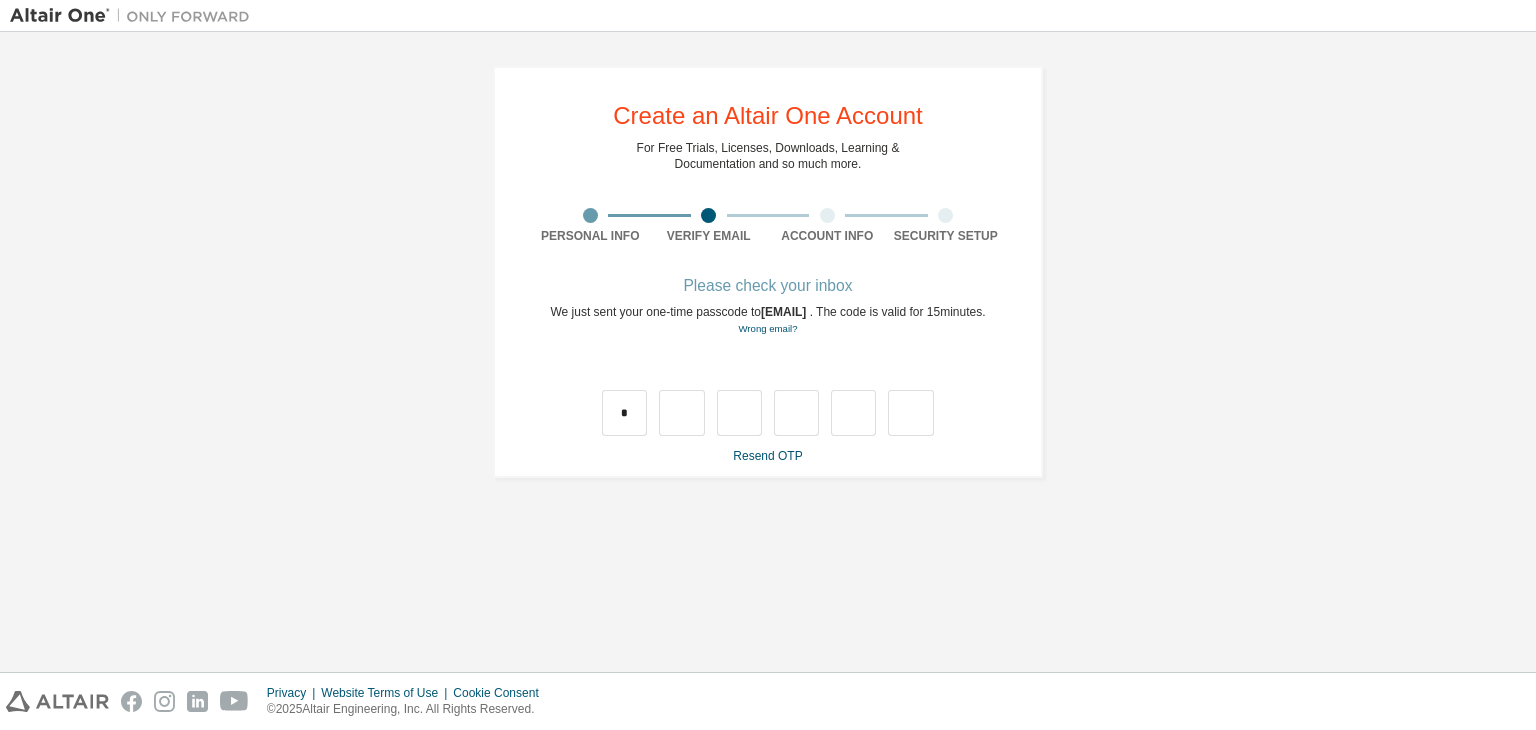click on "Resend OTP" at bounding box center (767, 456) 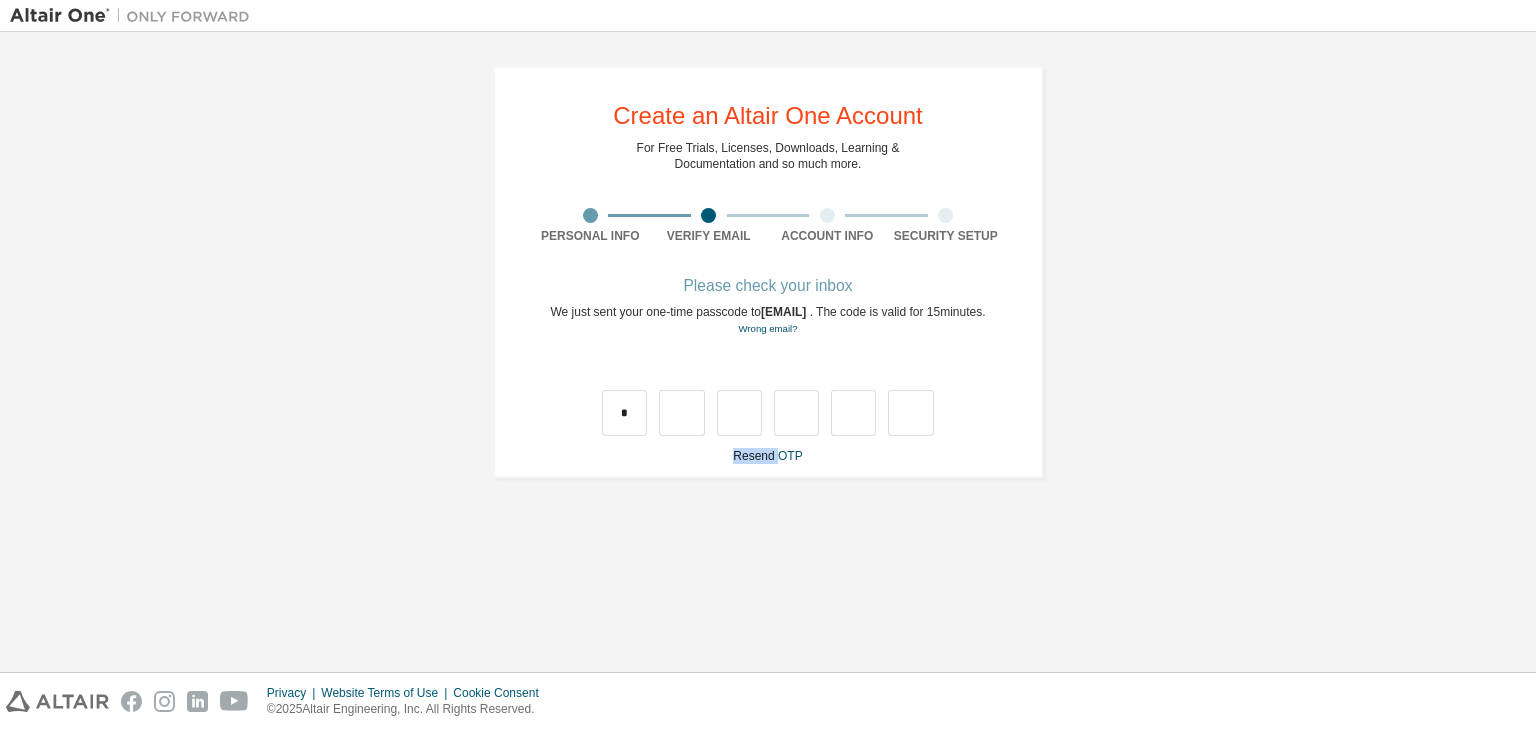 click on "Resend OTP" at bounding box center [767, 456] 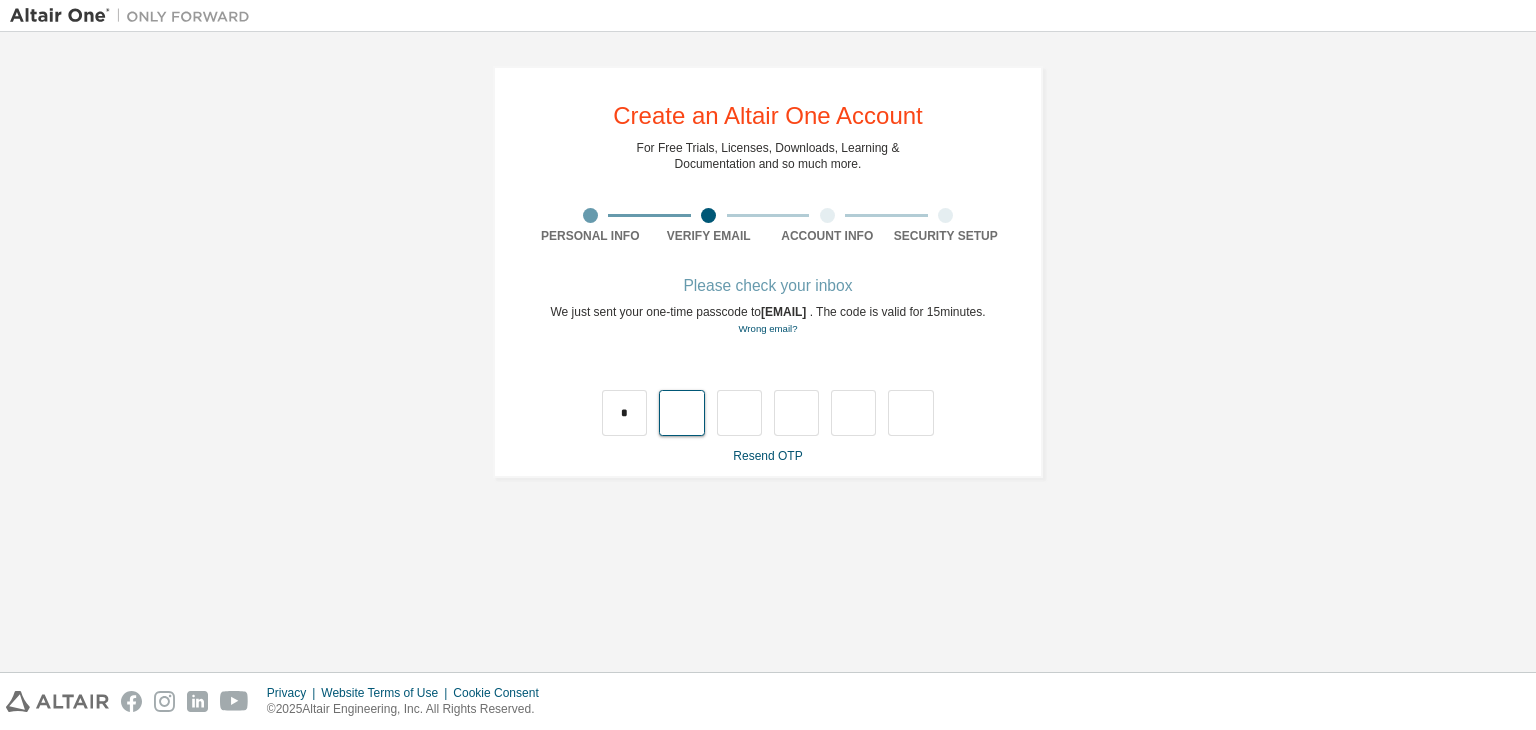 click at bounding box center [681, 413] 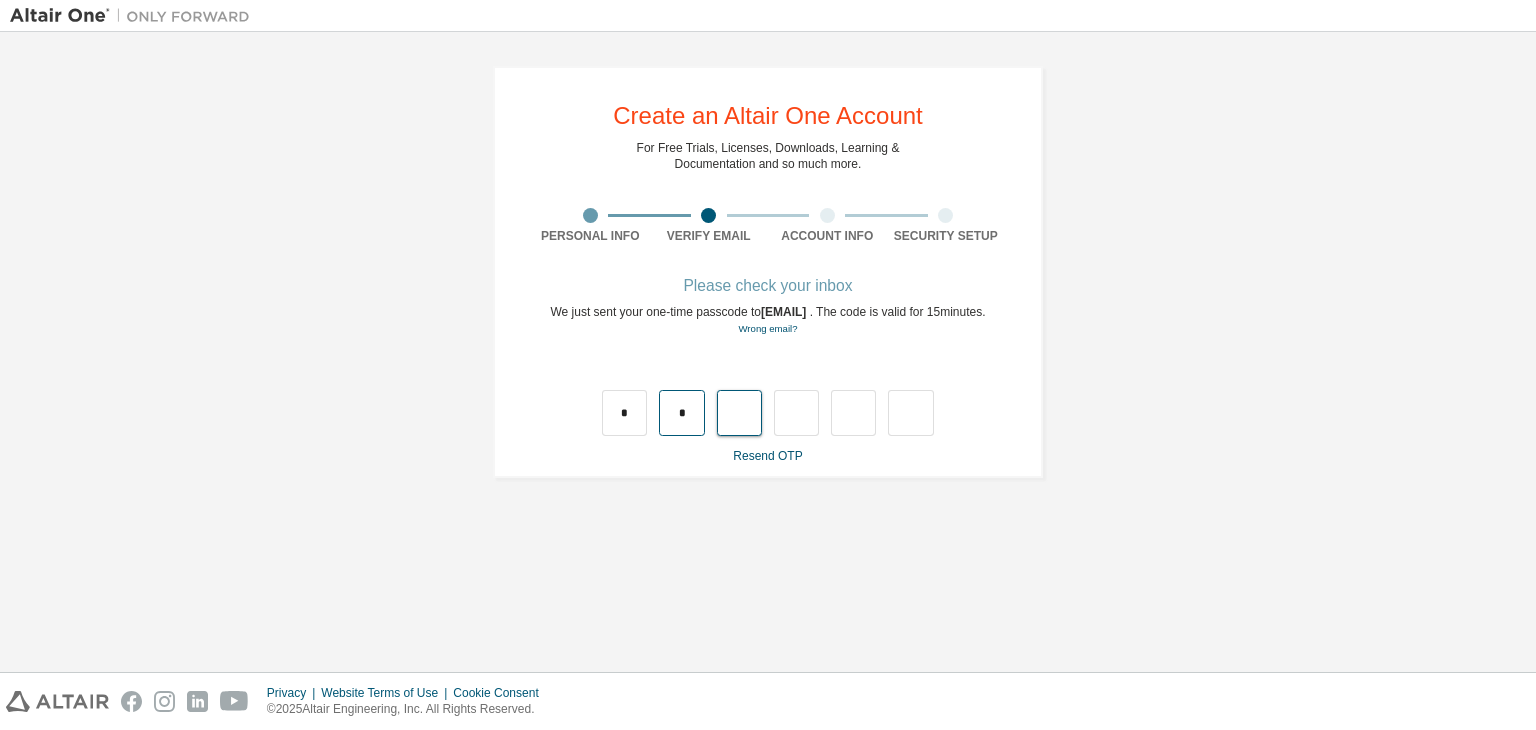 type on "*" 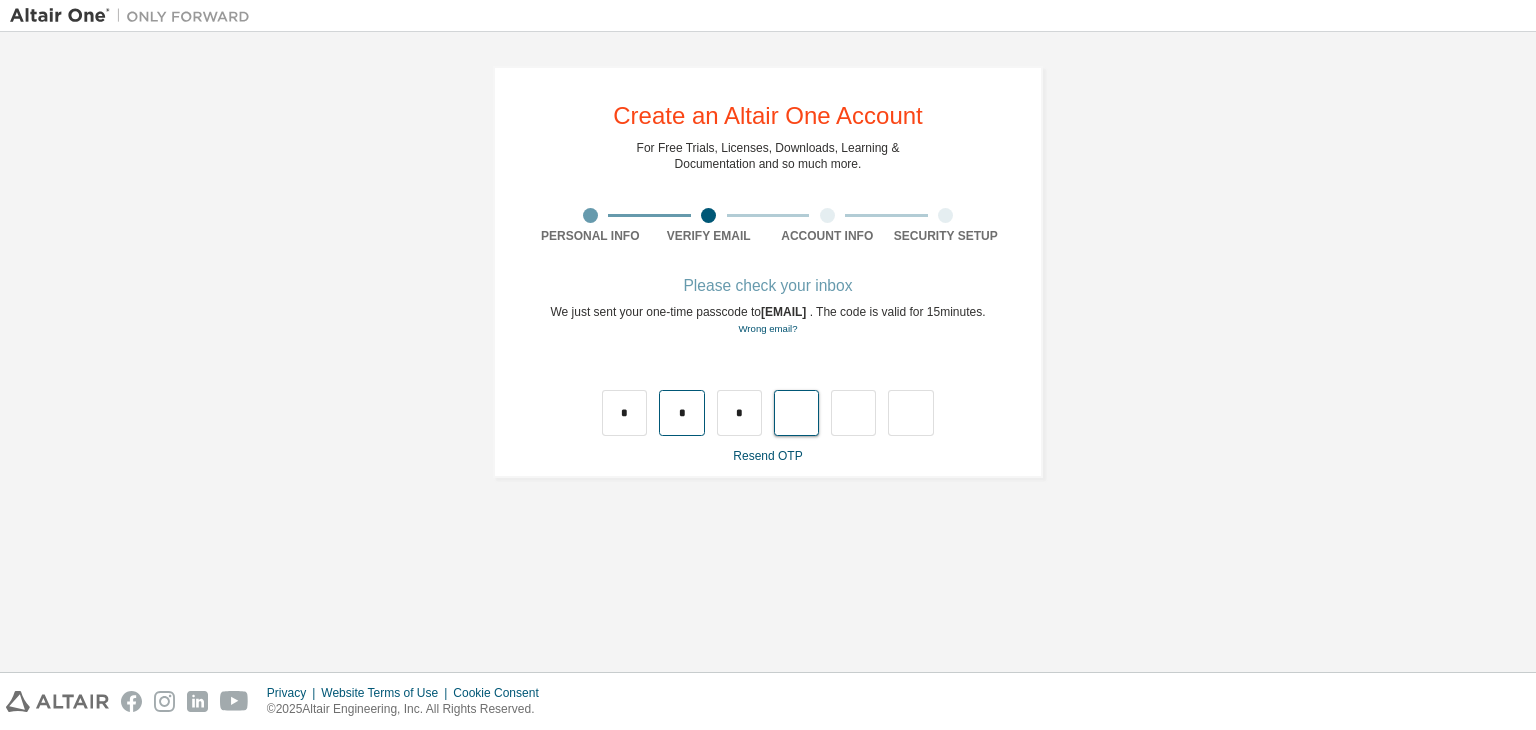 type on "*" 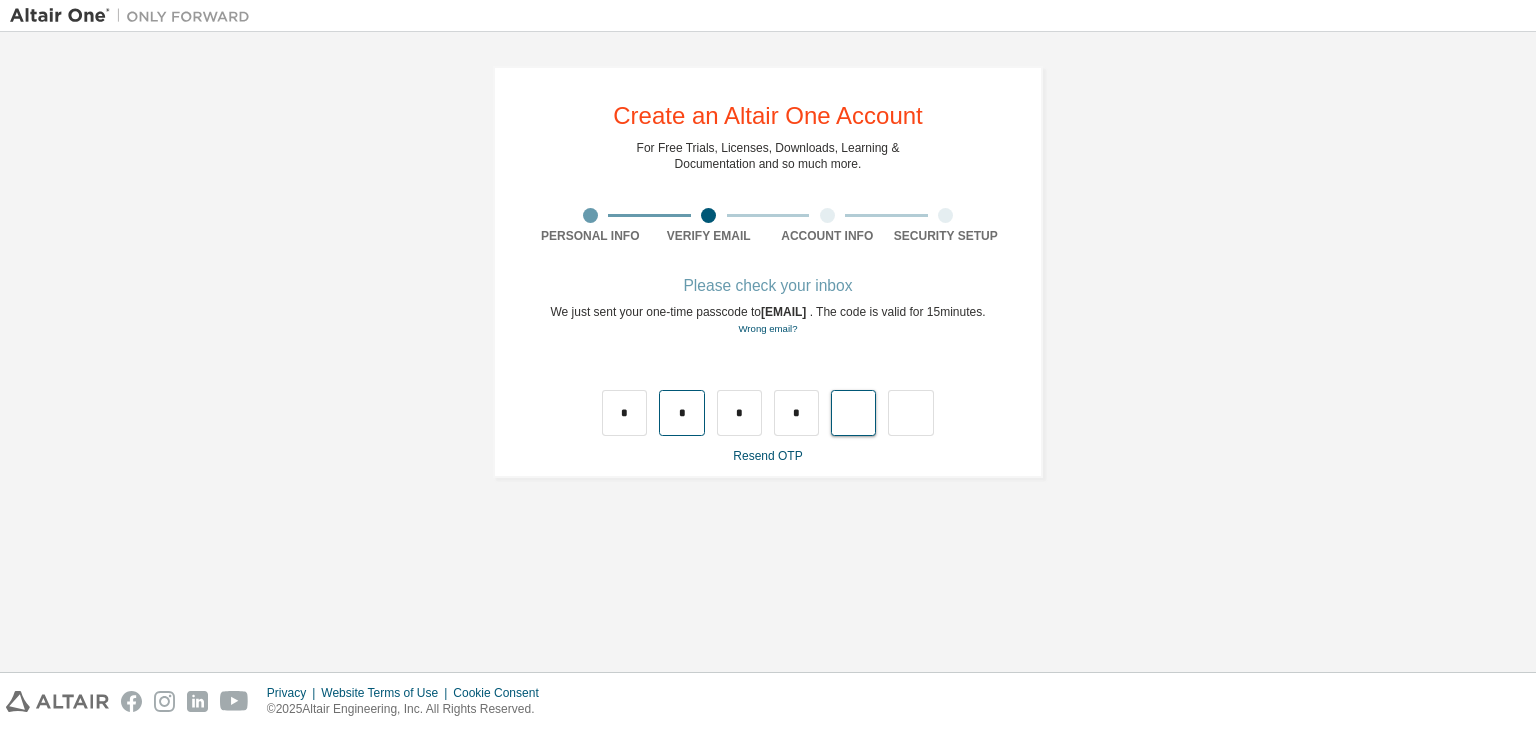 type on "*" 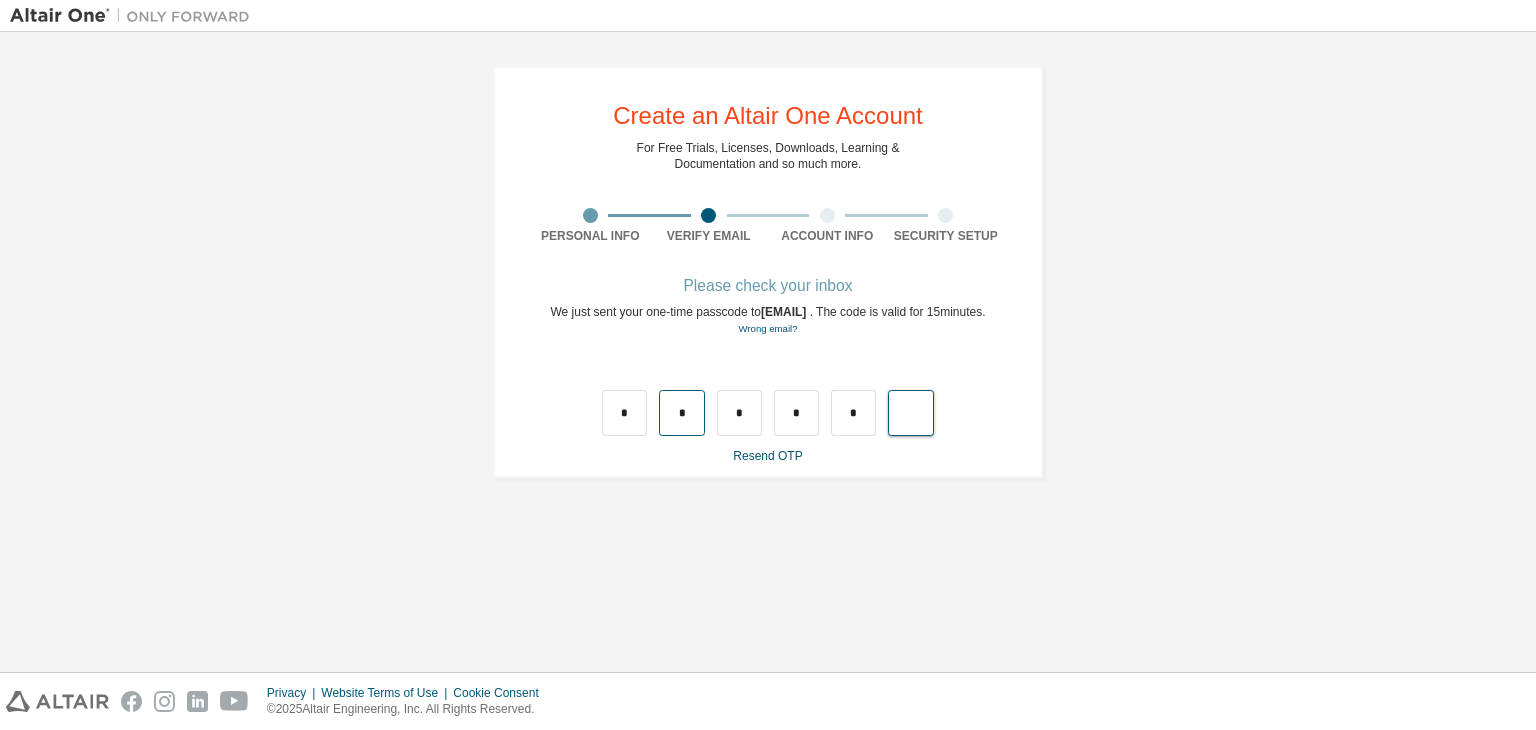 type on "*" 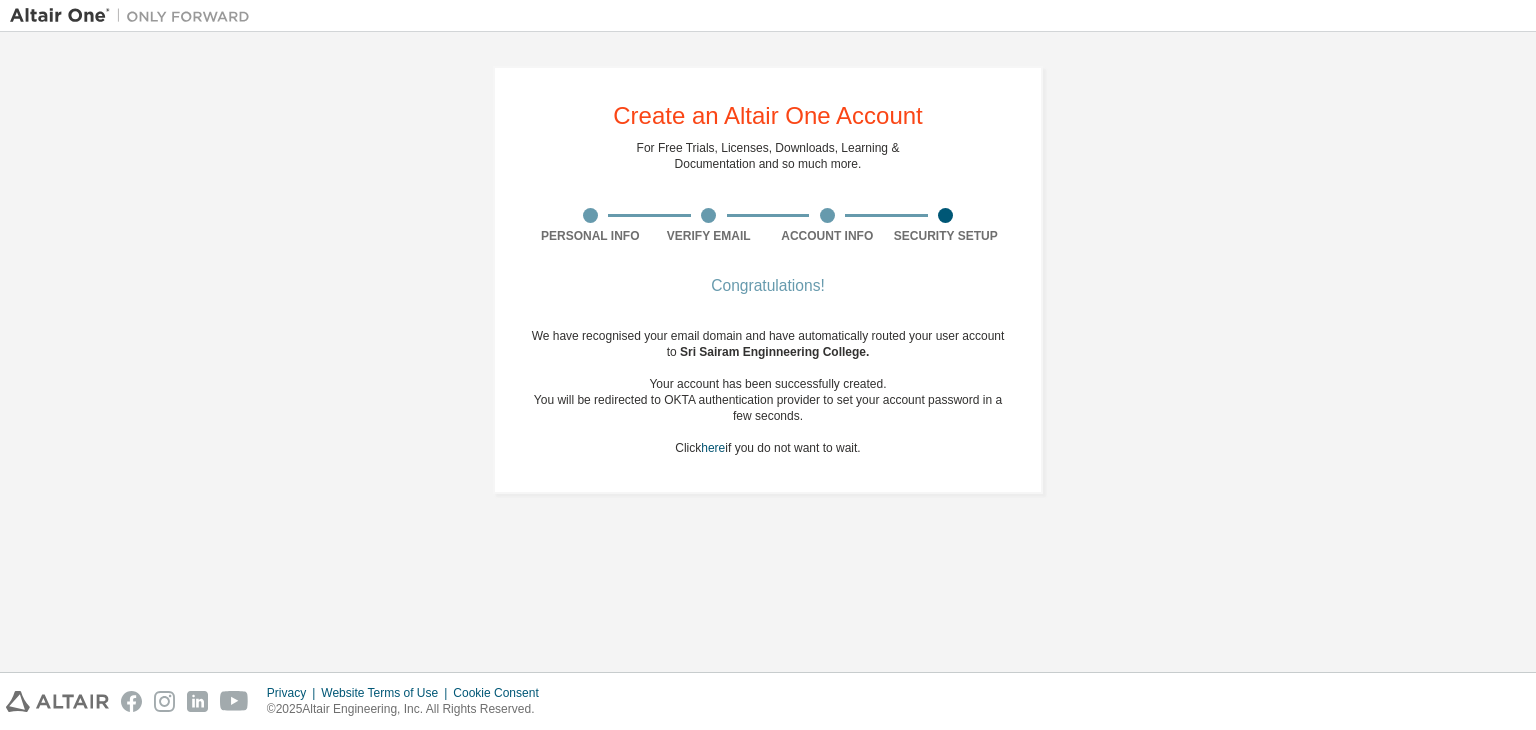 click on "You will be redirected to OKTA authentication provider to set your account password in a few seconds." at bounding box center (768, 408) 